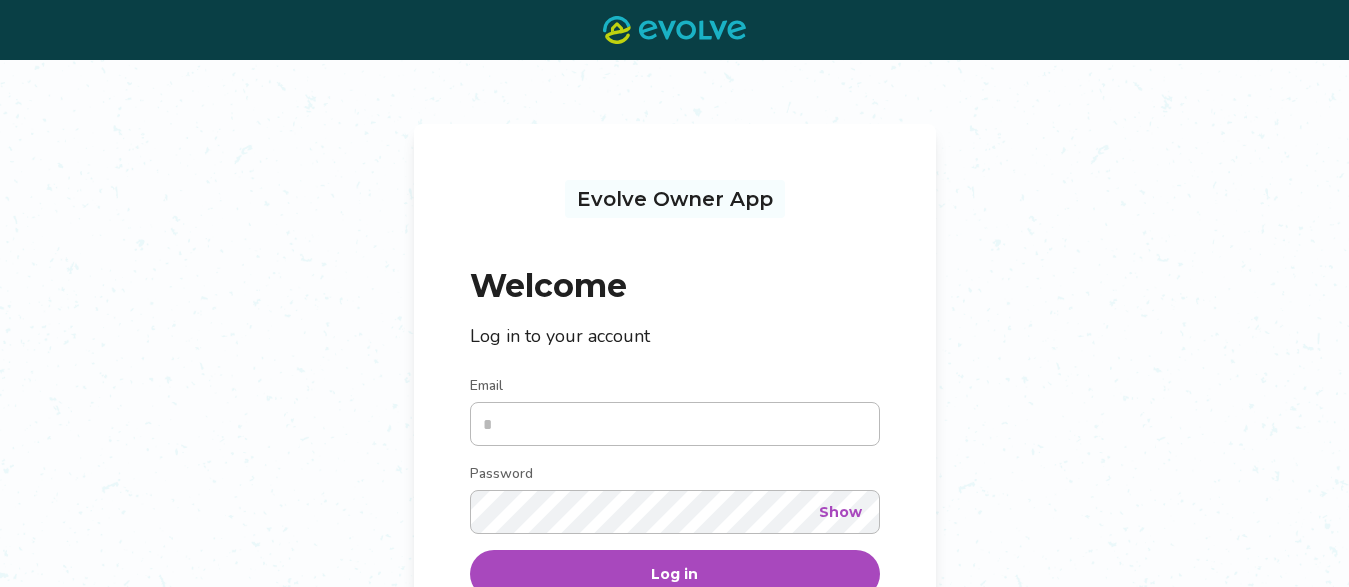 scroll, scrollTop: 0, scrollLeft: 0, axis: both 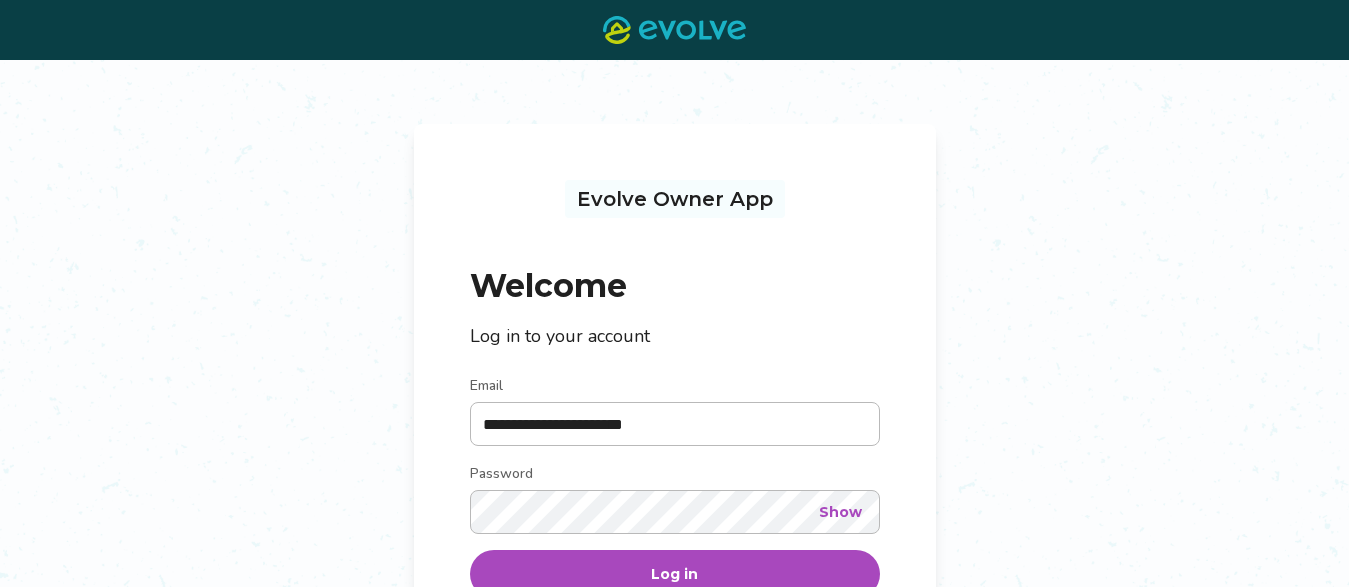 type on "**********" 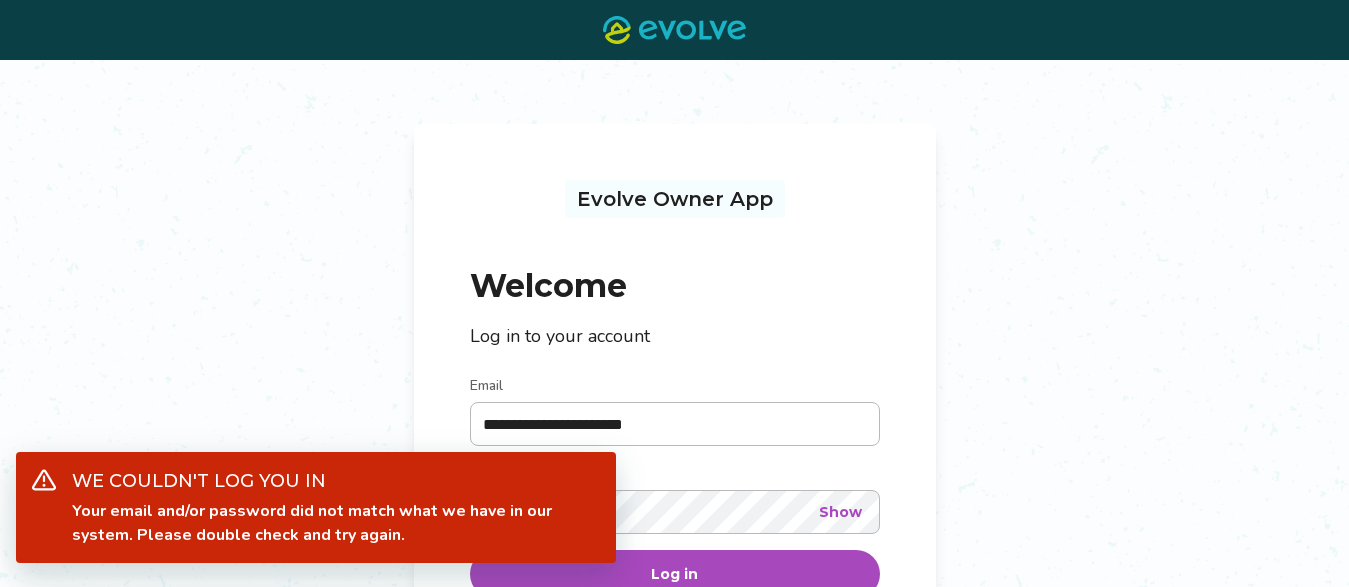 click on "**********" at bounding box center (675, 473) 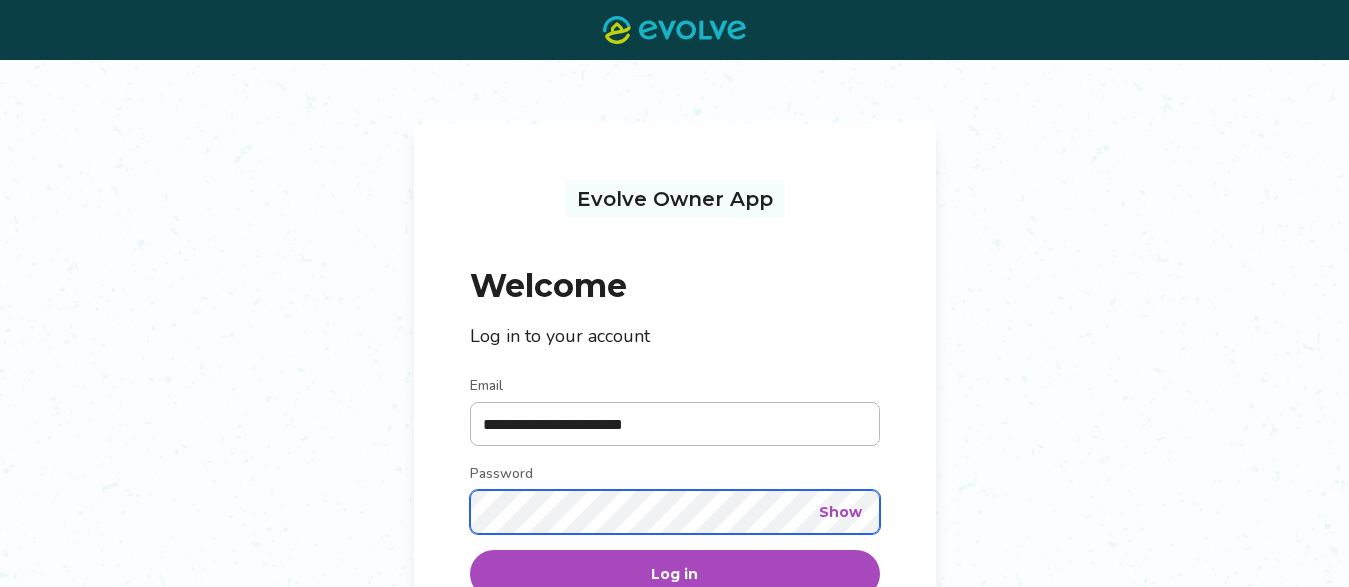 click on "**********" at bounding box center [674, 441] 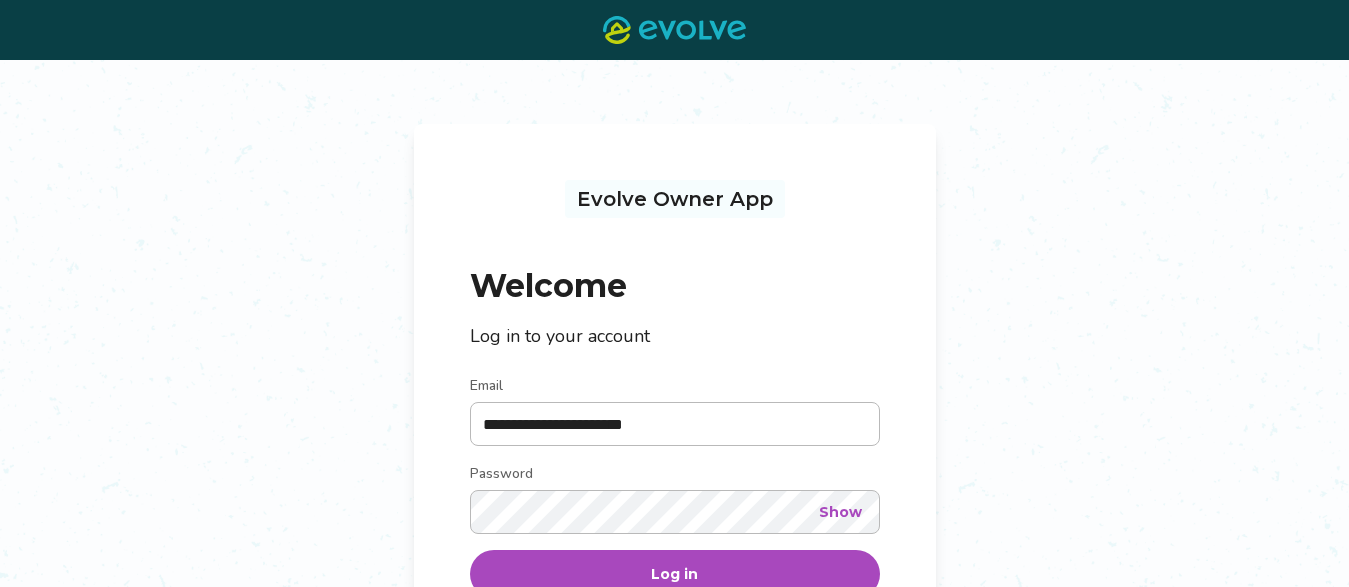 click on "Log in" at bounding box center [674, 574] 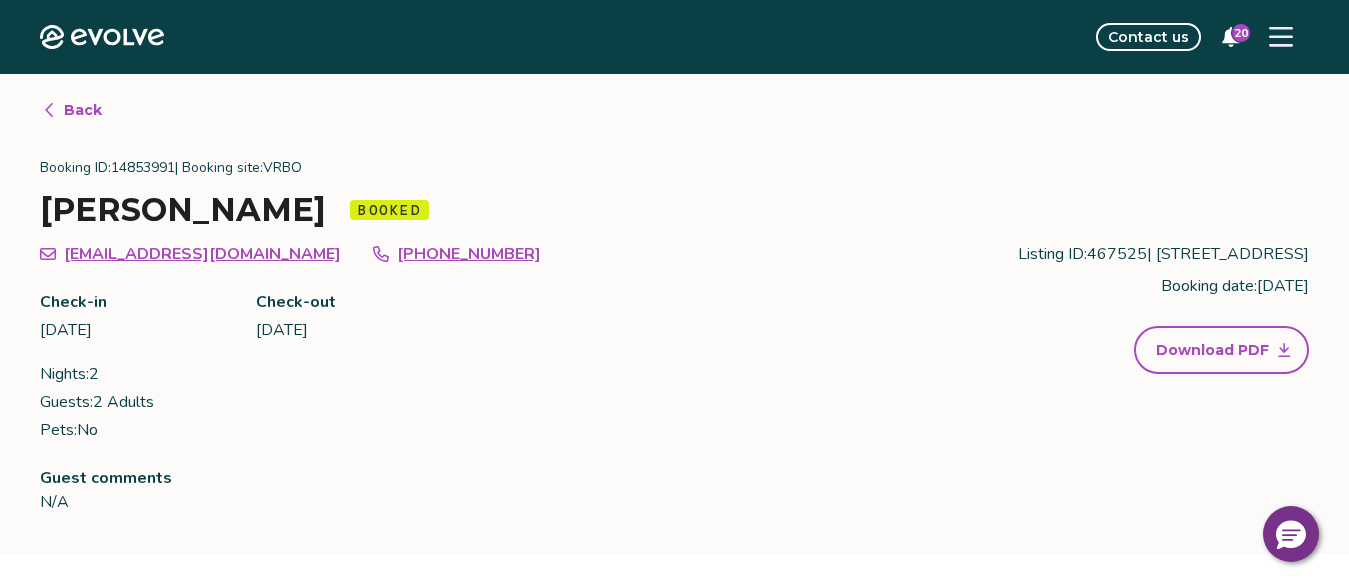 click 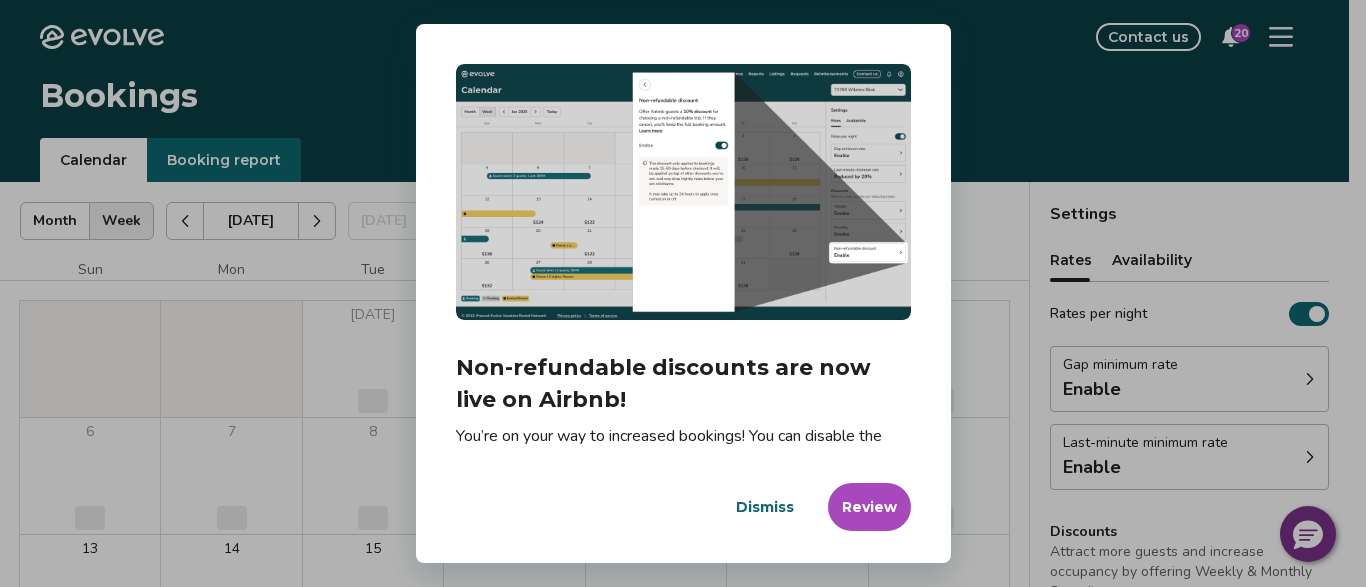 click on "Dialog Non-refundable discounts are now live on Airbnb! You’re on your way to increased bookings! You can disable the discounts at any time in the bookings tab. It may take up to 24 hours for changes to apply. Dismiss Review" at bounding box center [683, 293] 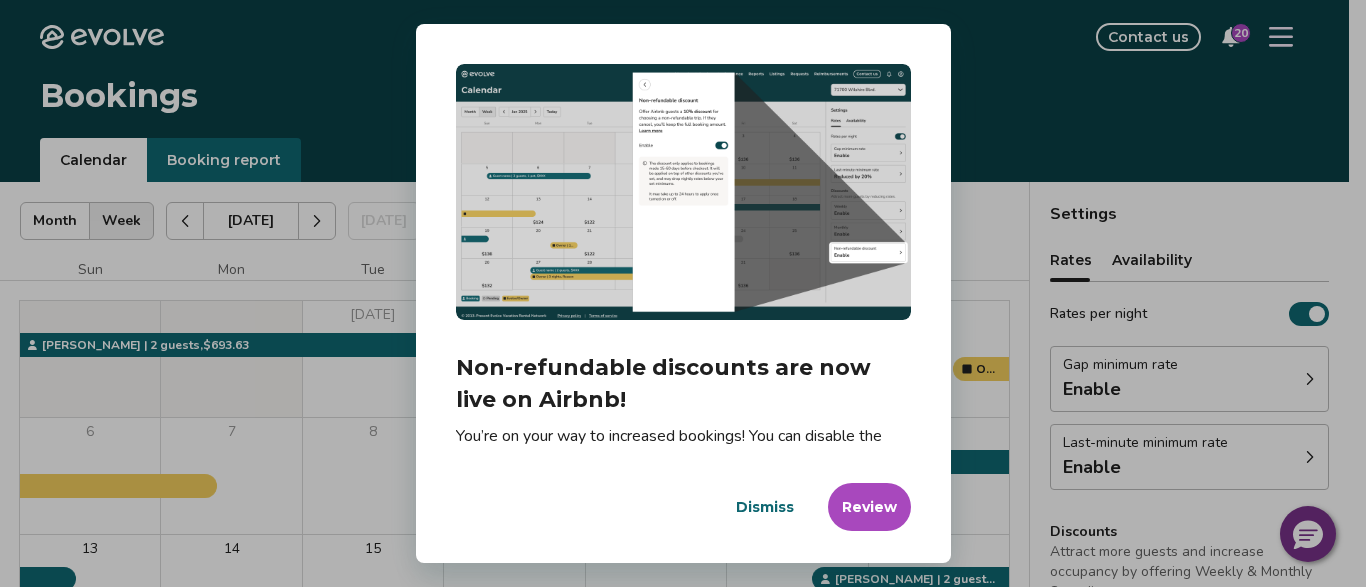 click on "Dismiss" at bounding box center [765, 507] 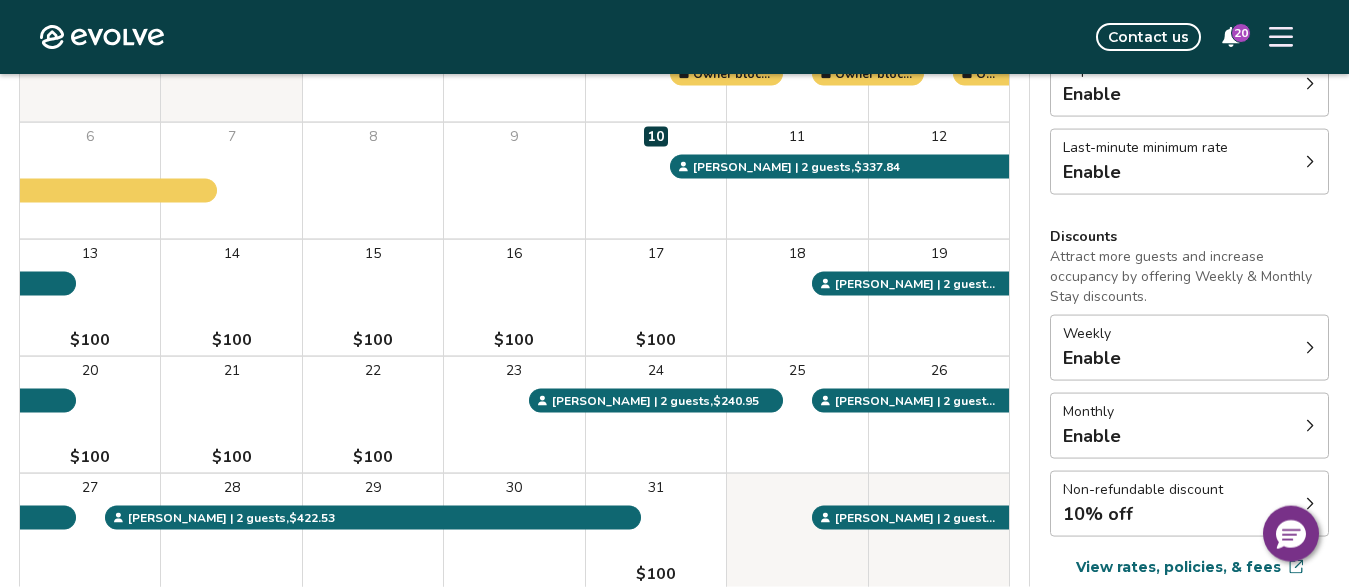 scroll, scrollTop: 306, scrollLeft: 0, axis: vertical 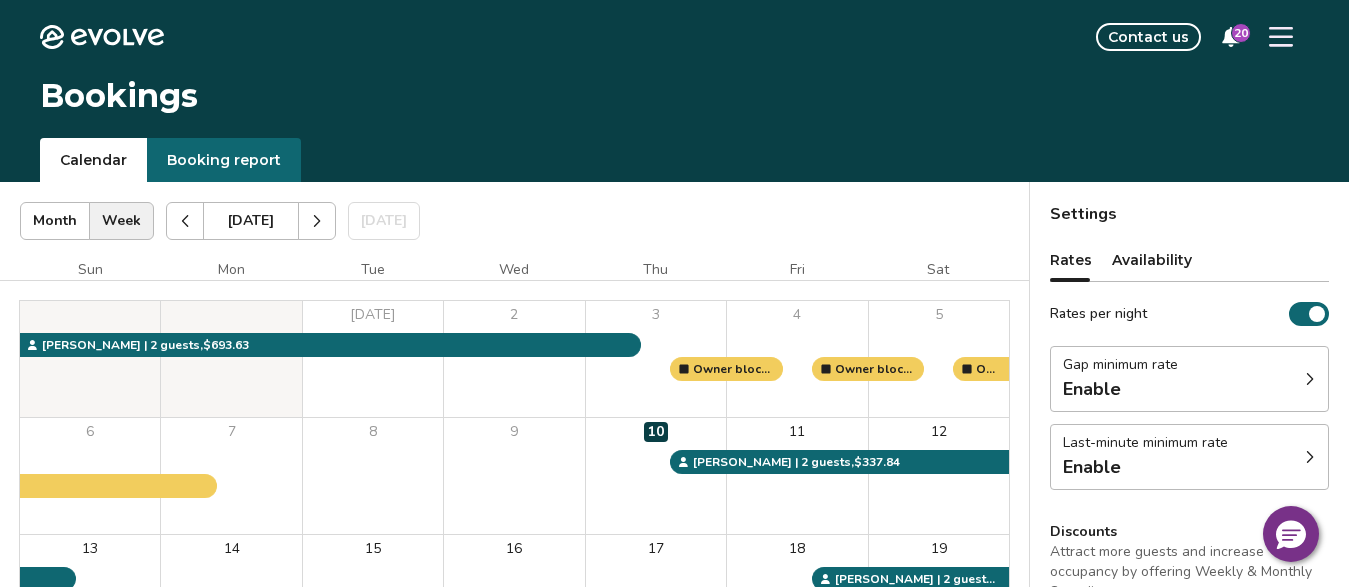 click 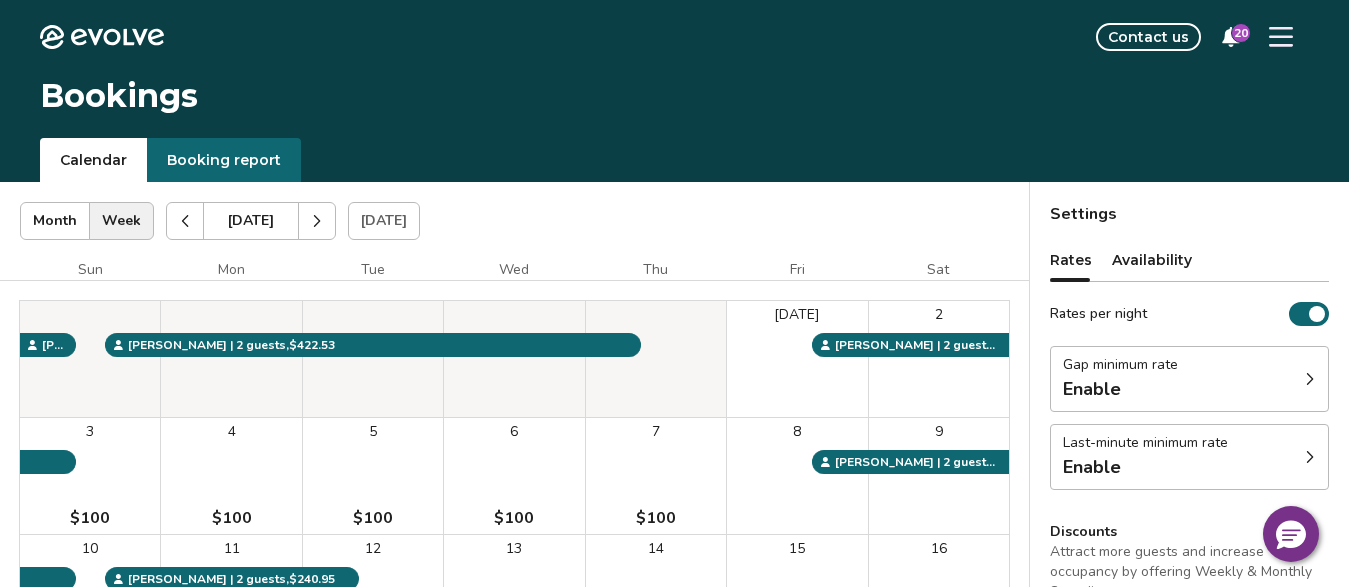 click on "4 $100" at bounding box center [231, 476] 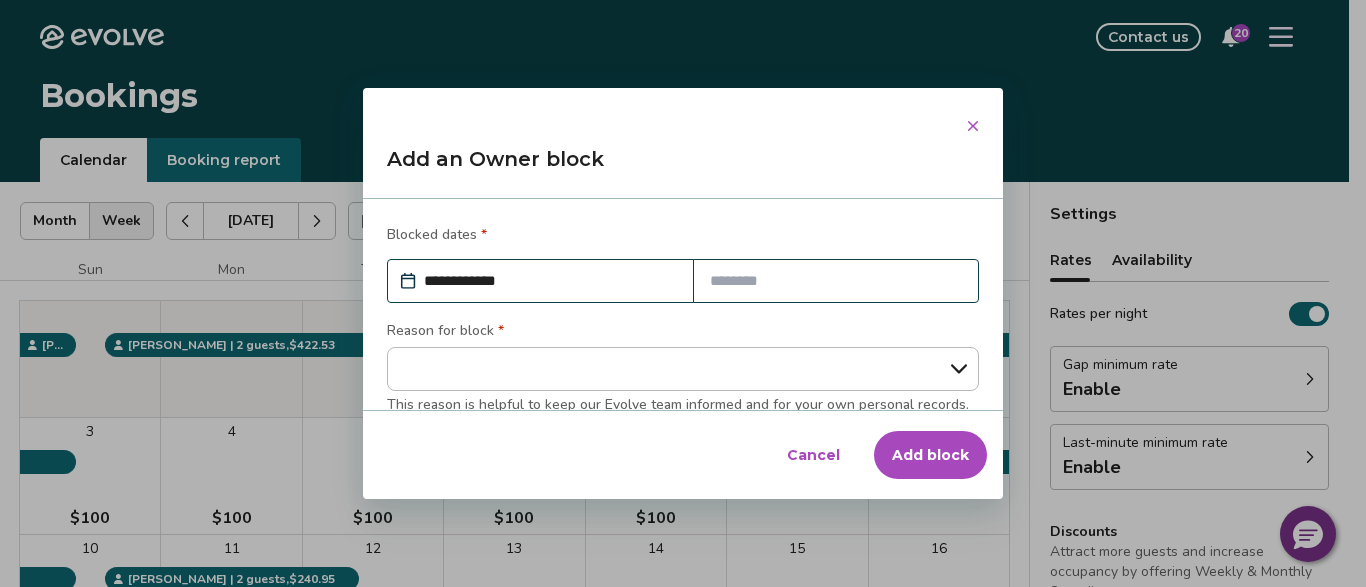click at bounding box center (836, 281) 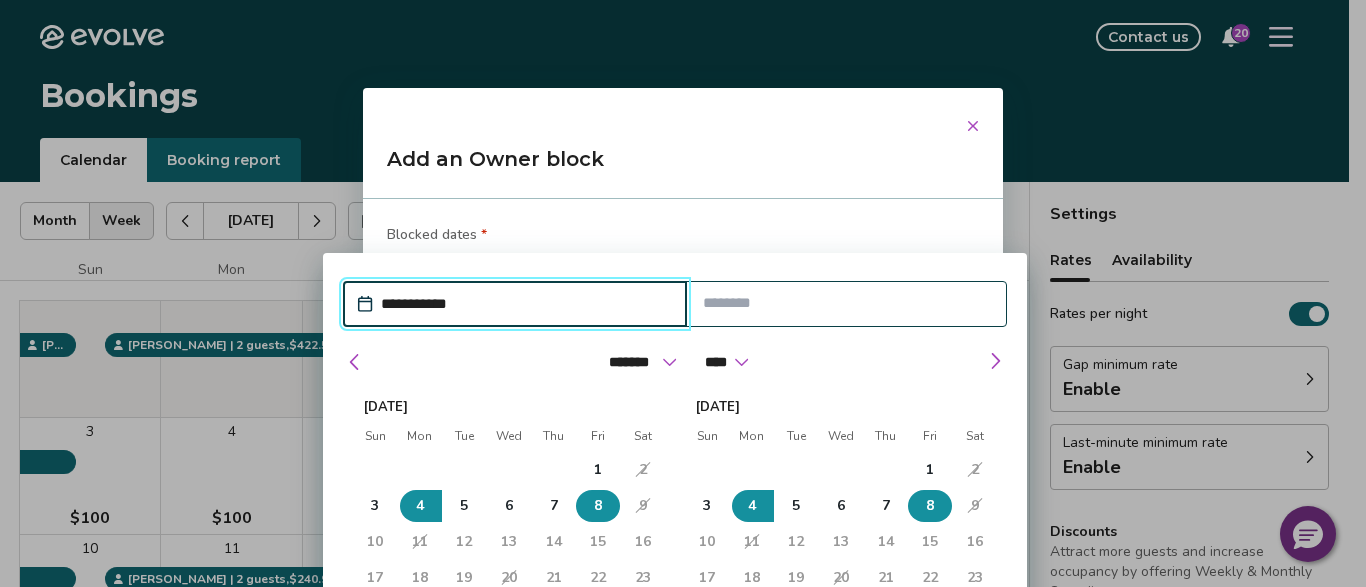 click on "8" at bounding box center [598, 506] 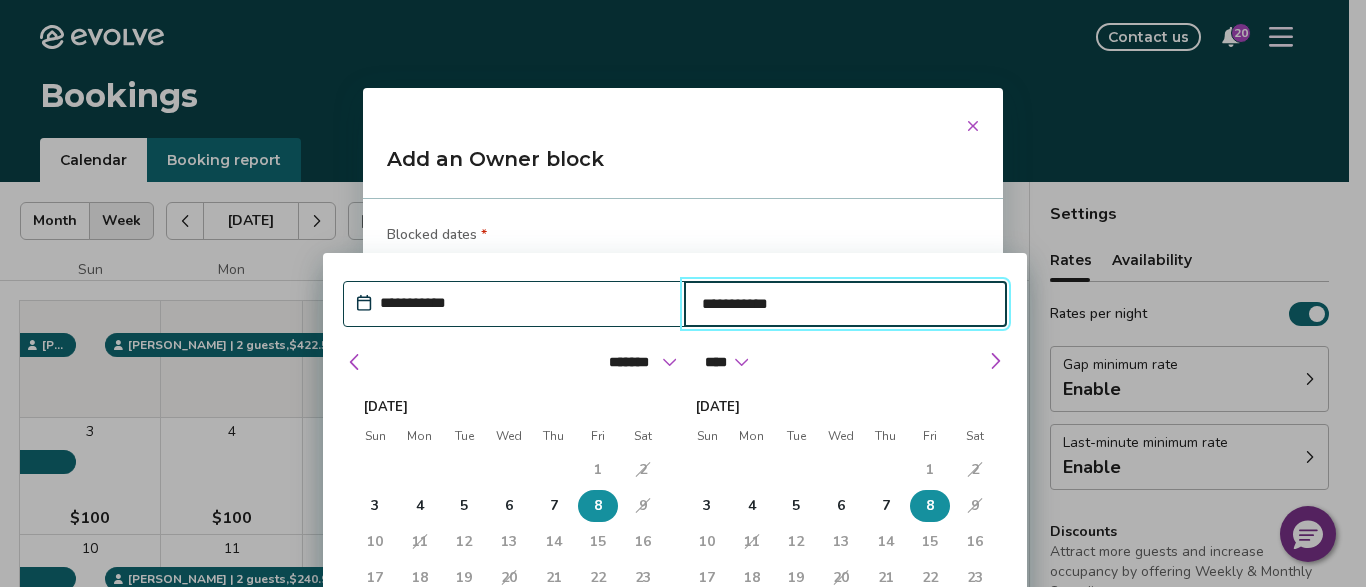 type on "*" 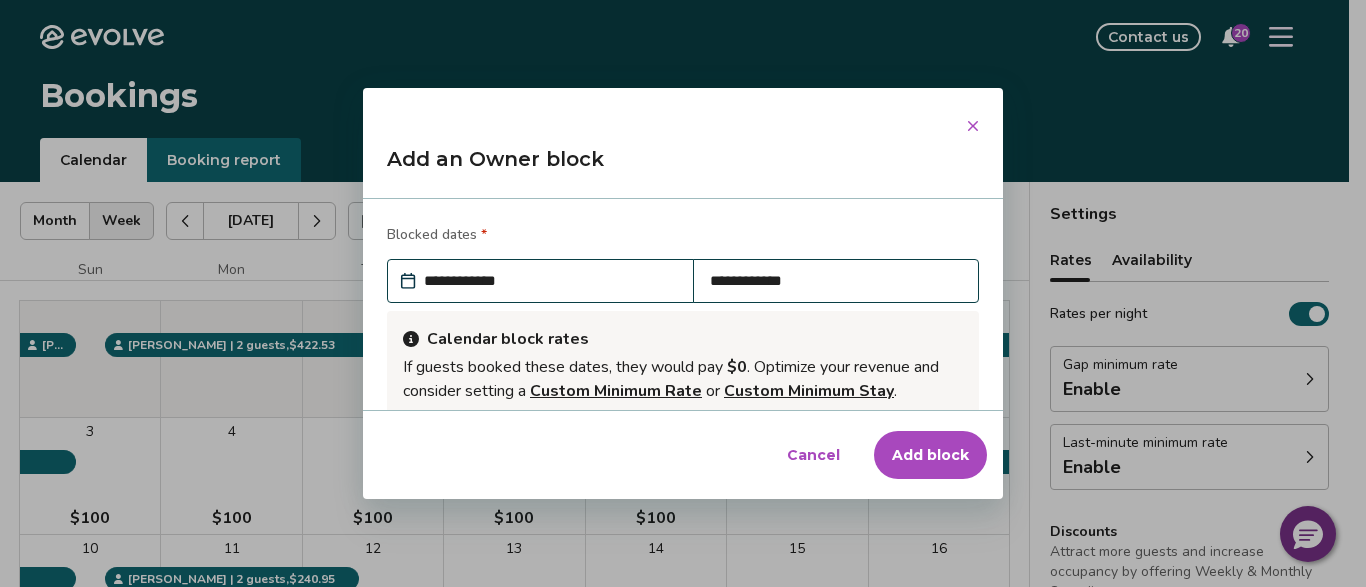 click on "Add an Owner block" at bounding box center [683, 167] 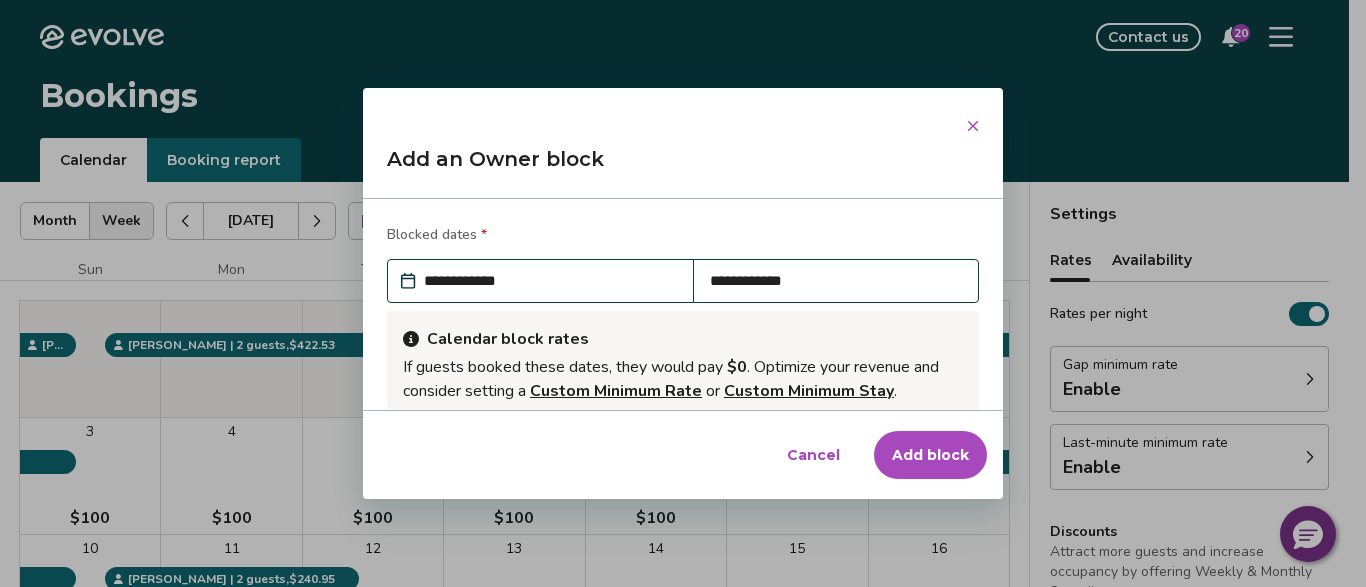 click on "Add block" at bounding box center [930, 455] 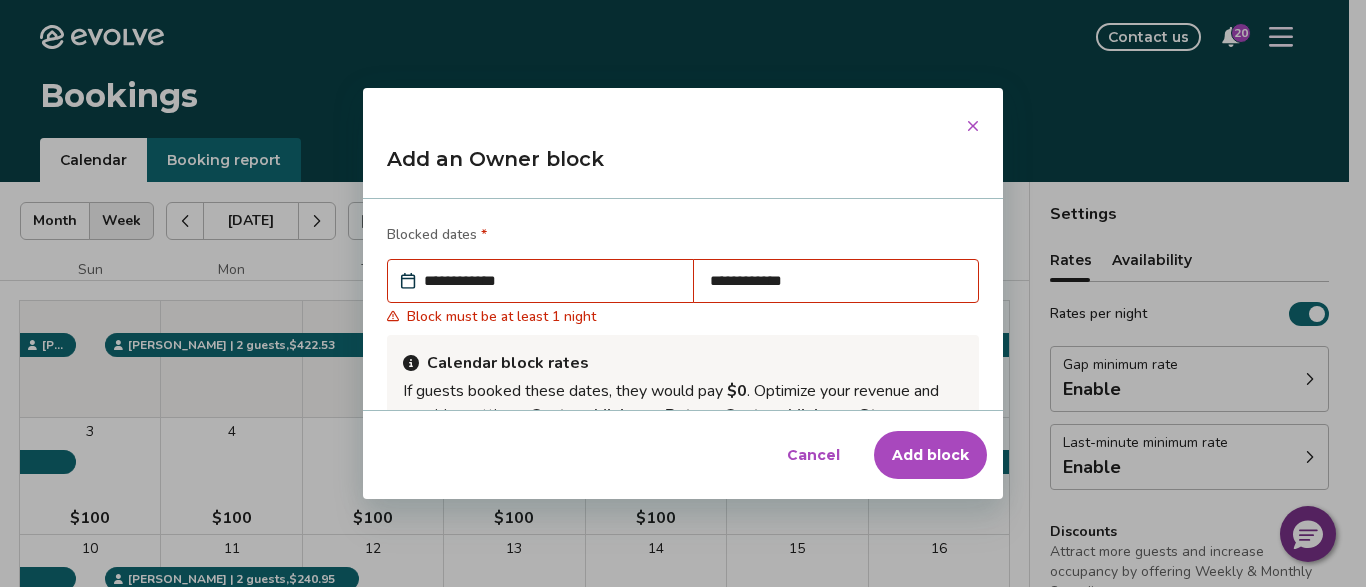 scroll, scrollTop: 213, scrollLeft: 0, axis: vertical 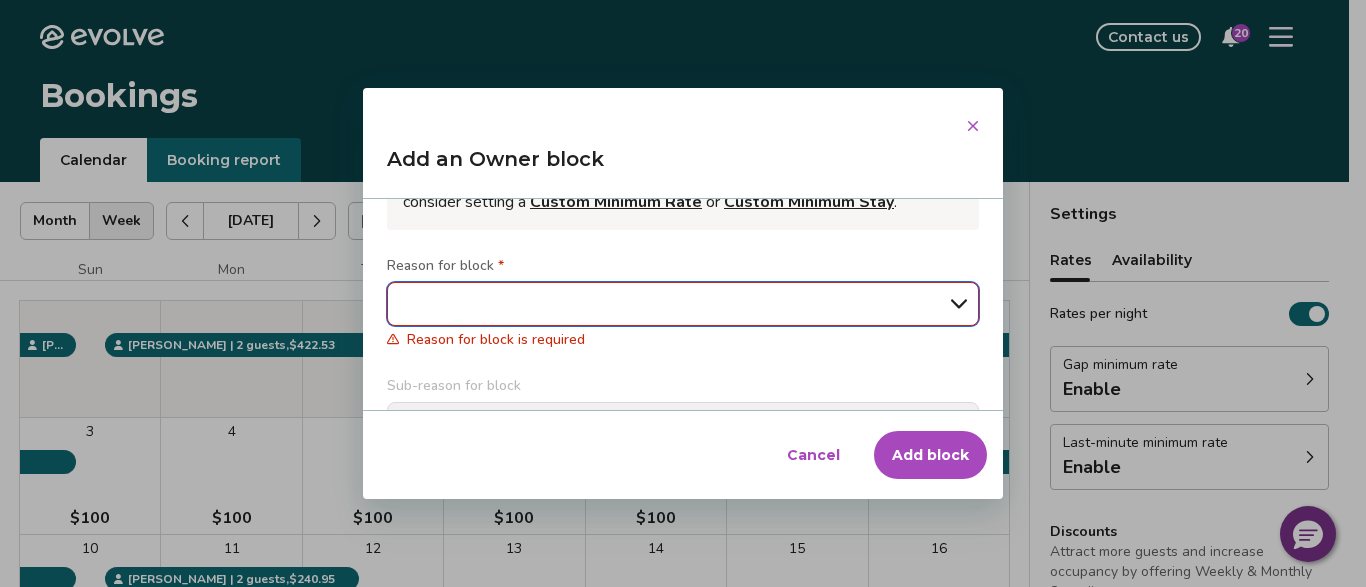 select on "**********" 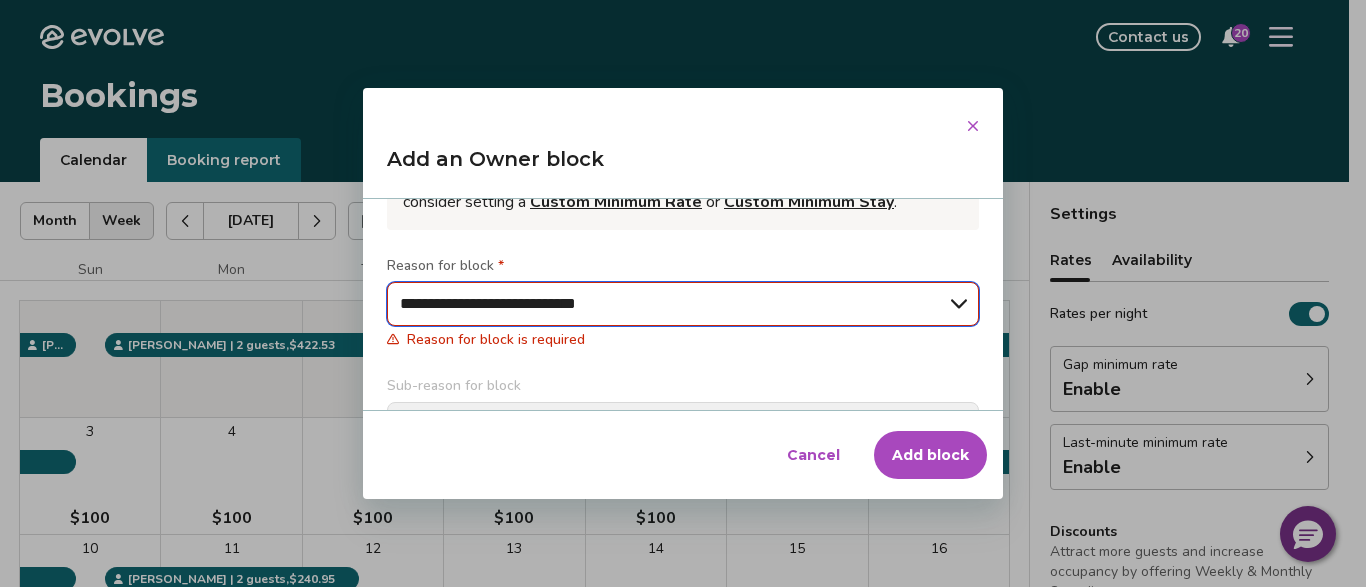 click on "**********" at bounding box center [0, 0] 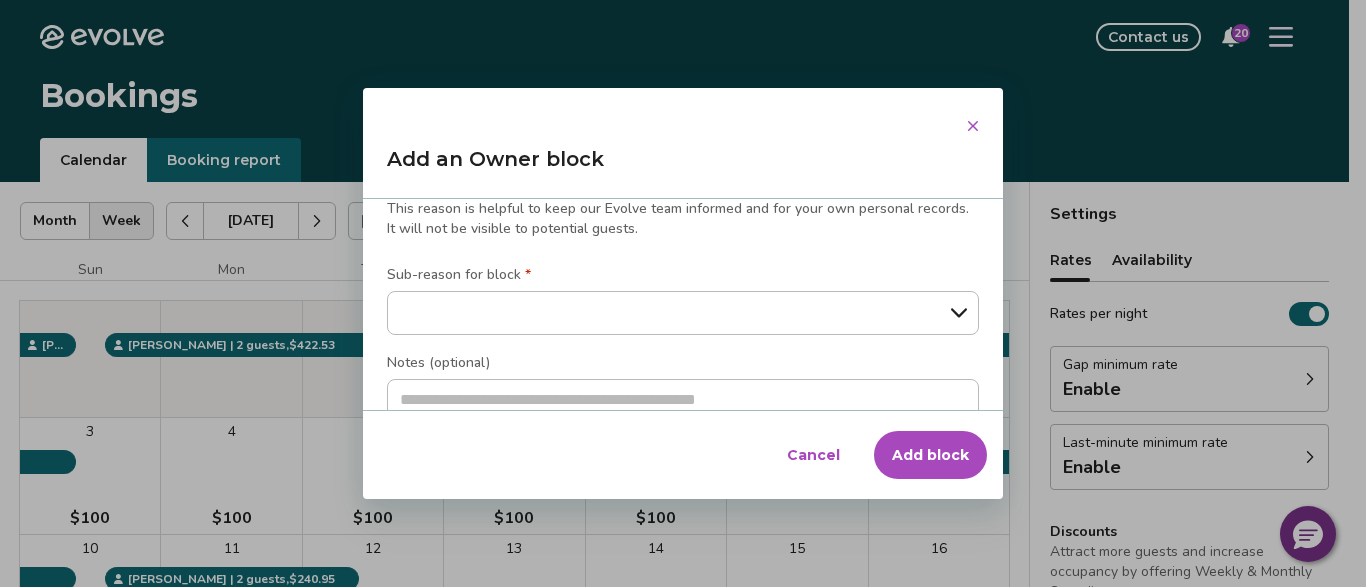 scroll, scrollTop: 345, scrollLeft: 0, axis: vertical 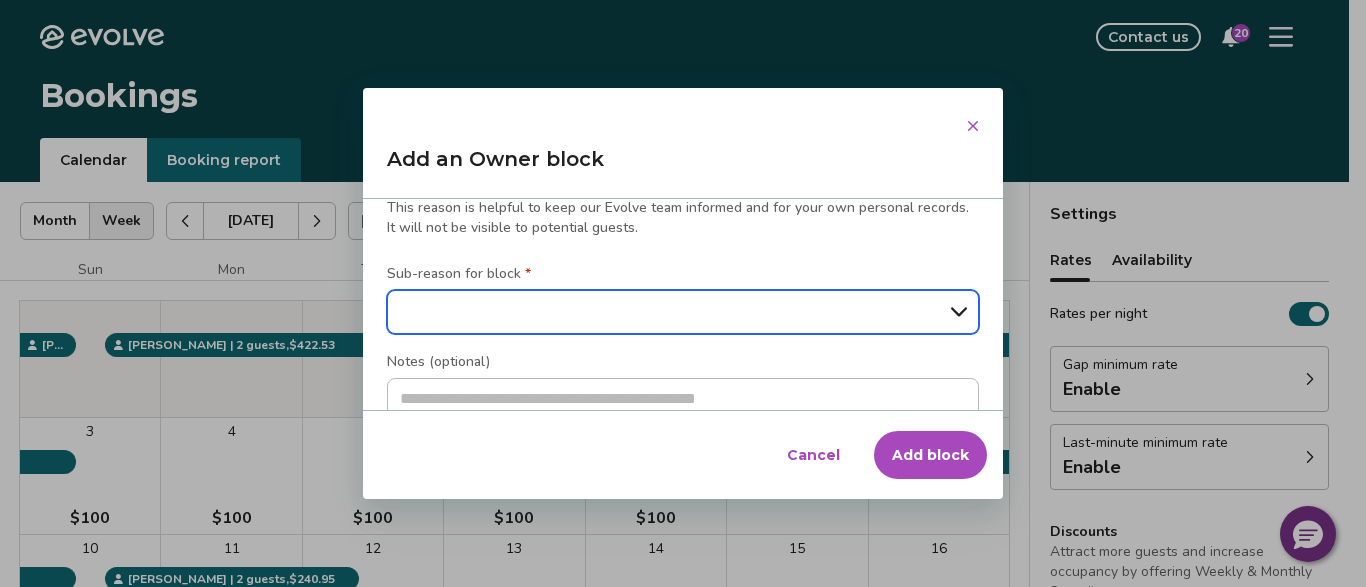 click on "**********" at bounding box center (683, 312) 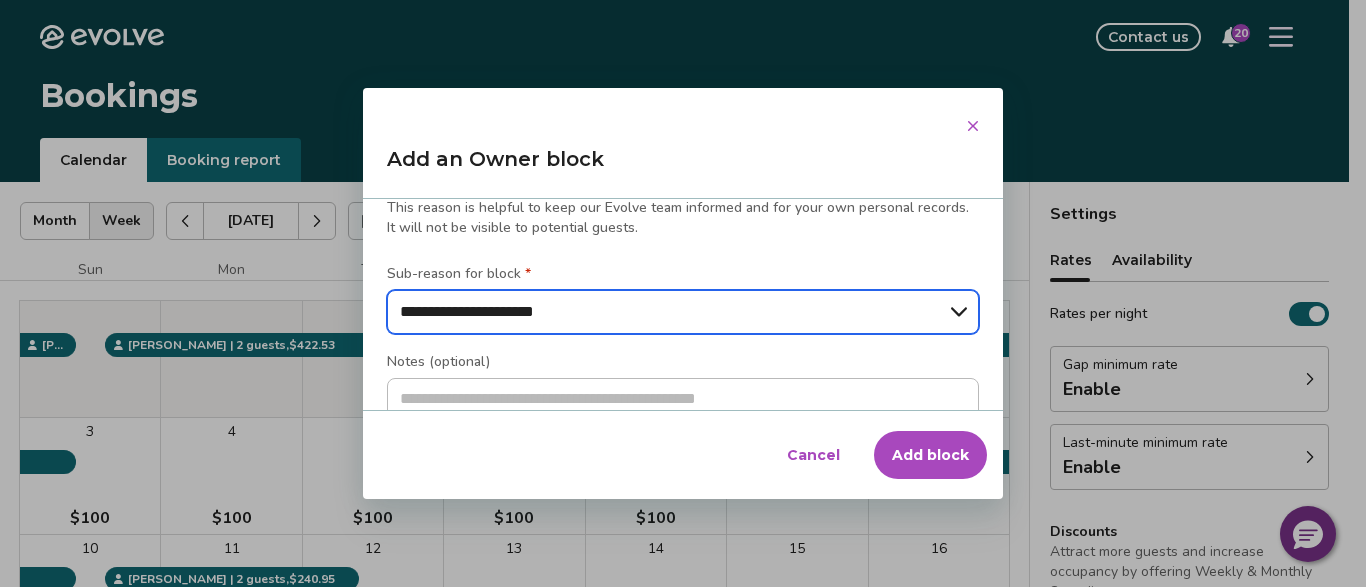 click on "**********" at bounding box center (0, 0) 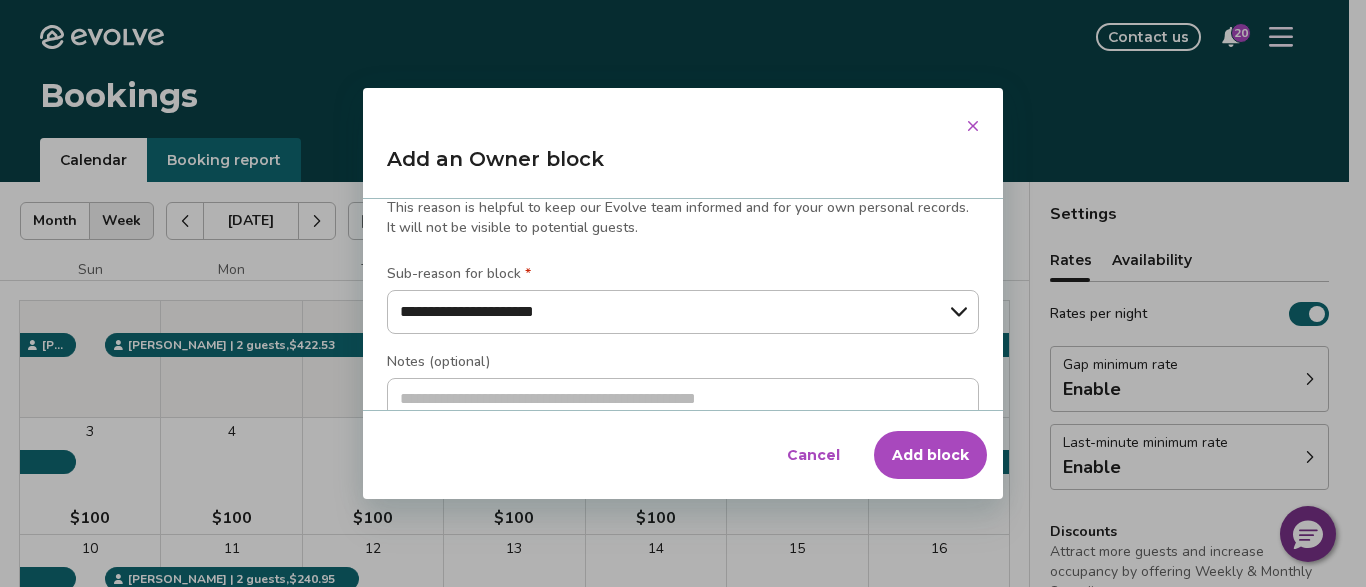 scroll, scrollTop: 411, scrollLeft: 0, axis: vertical 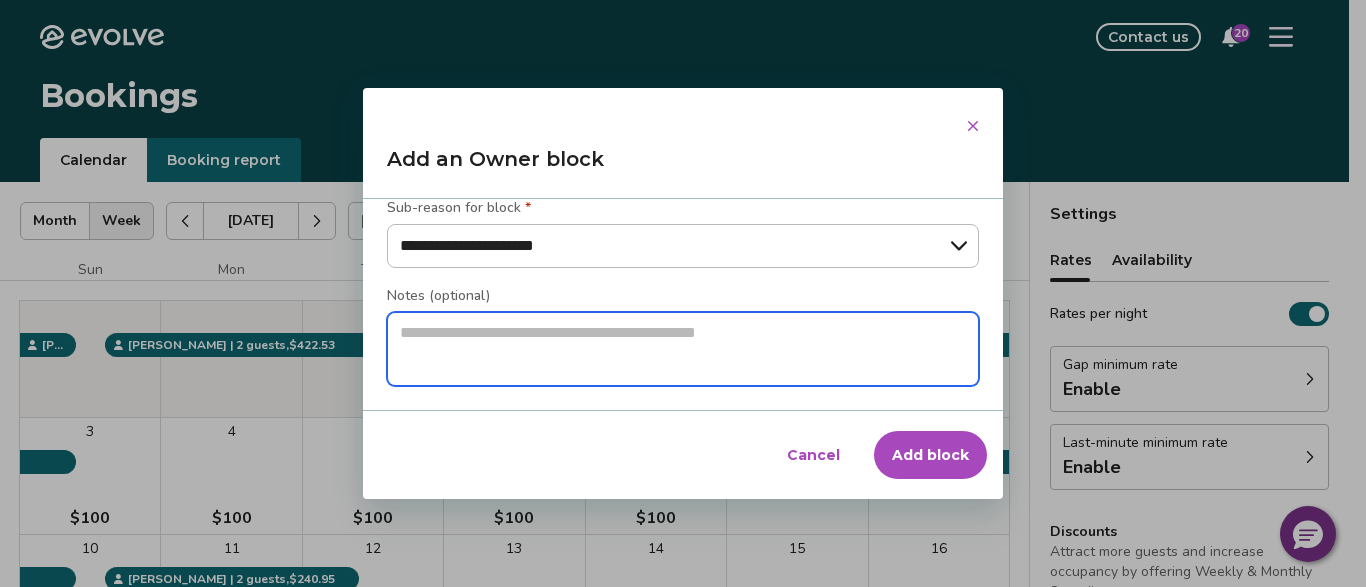 click at bounding box center (683, 349) 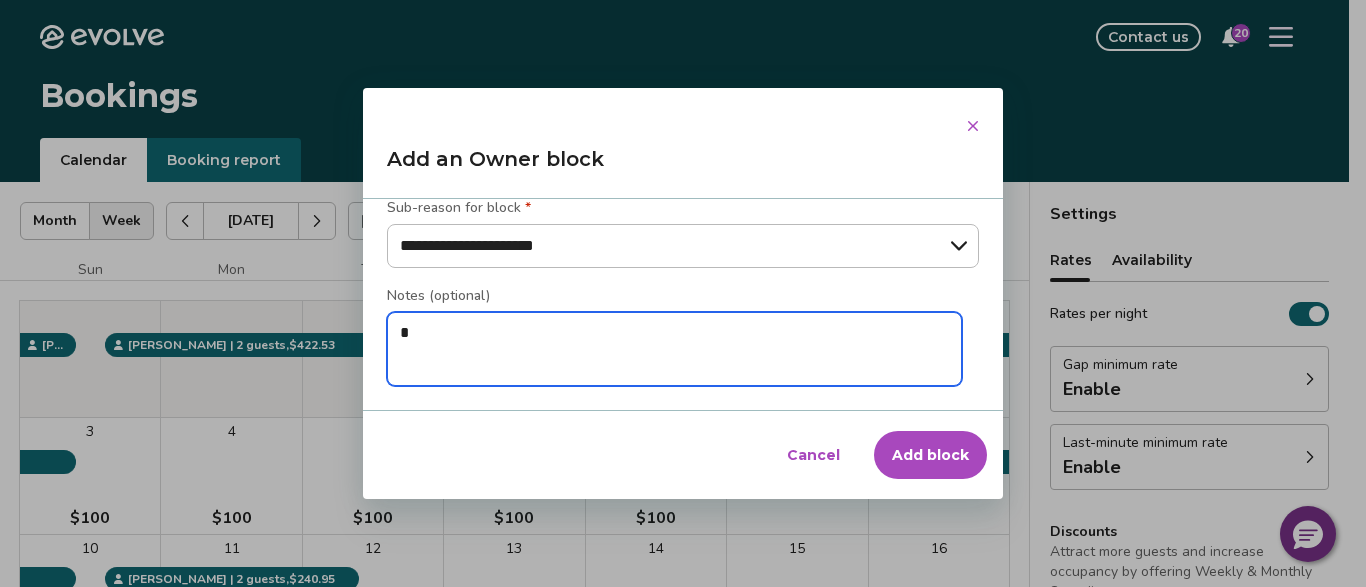 type on "*" 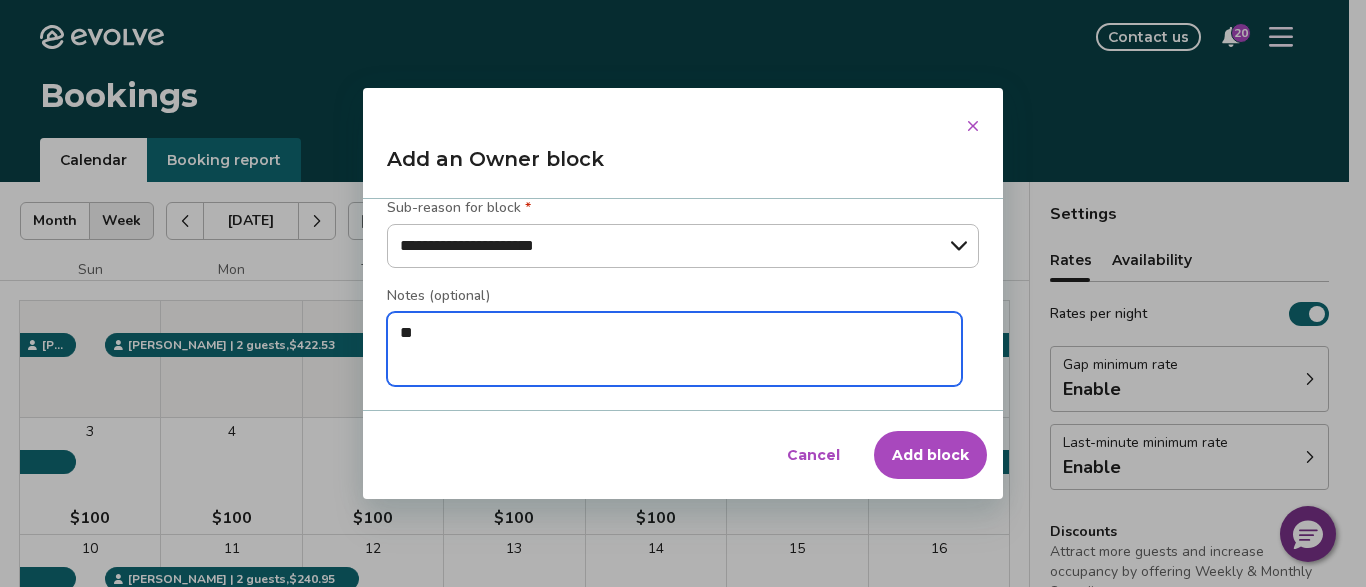 type on "*" 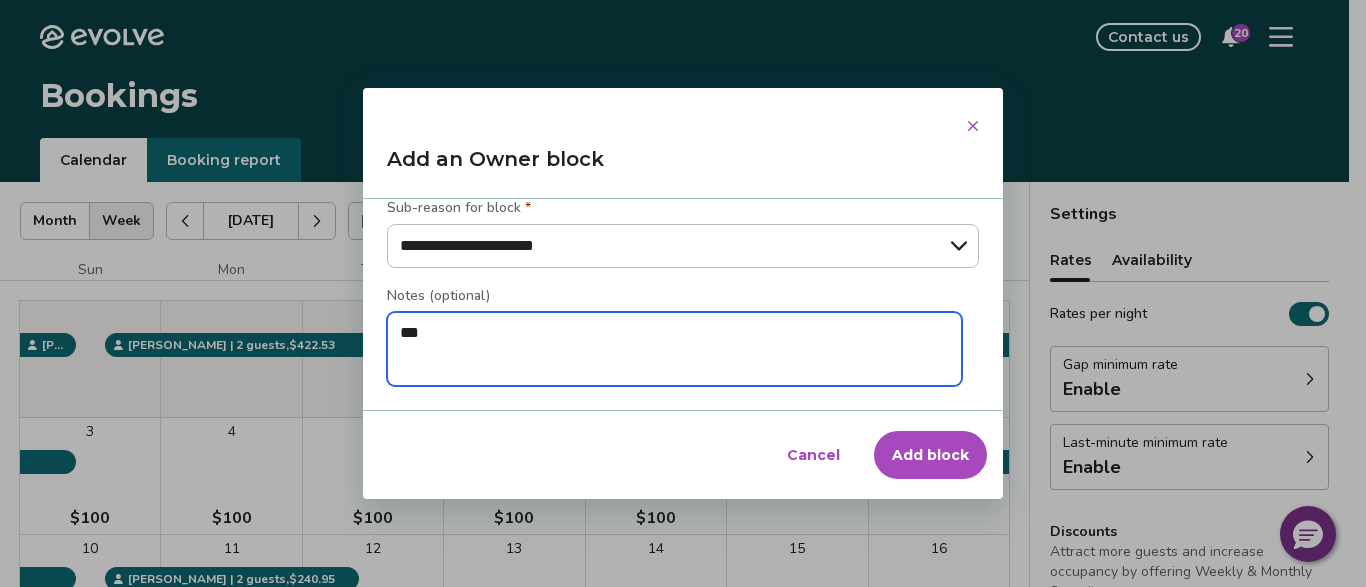 type on "*" 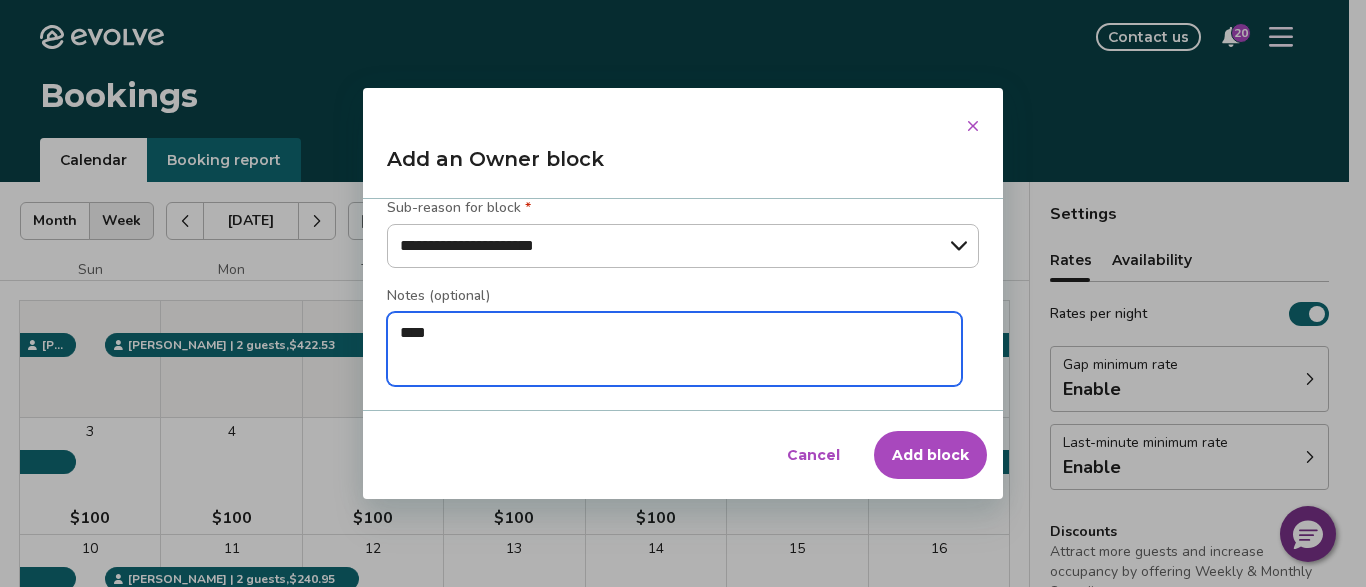type on "*" 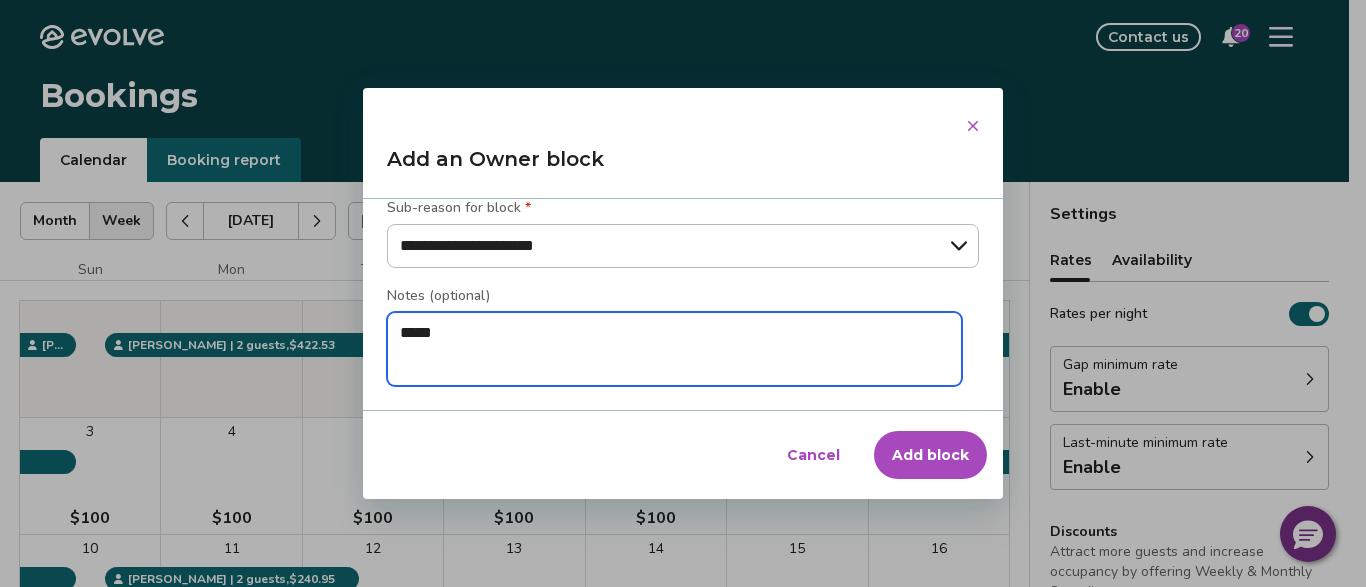 type on "*" 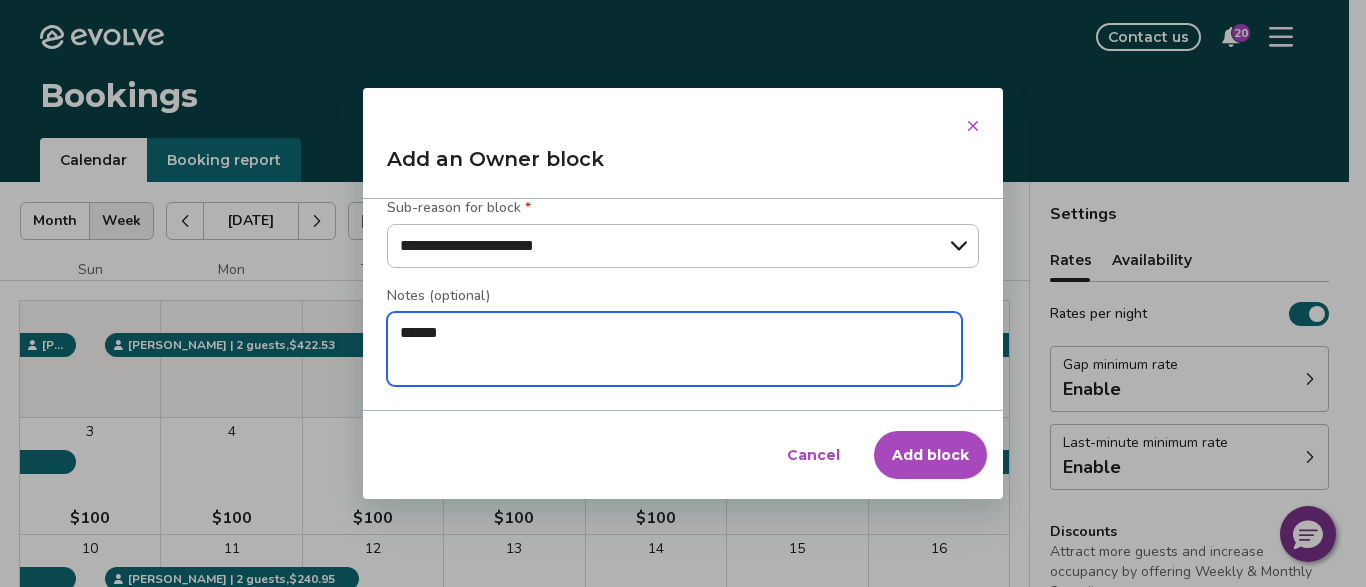 type on "*" 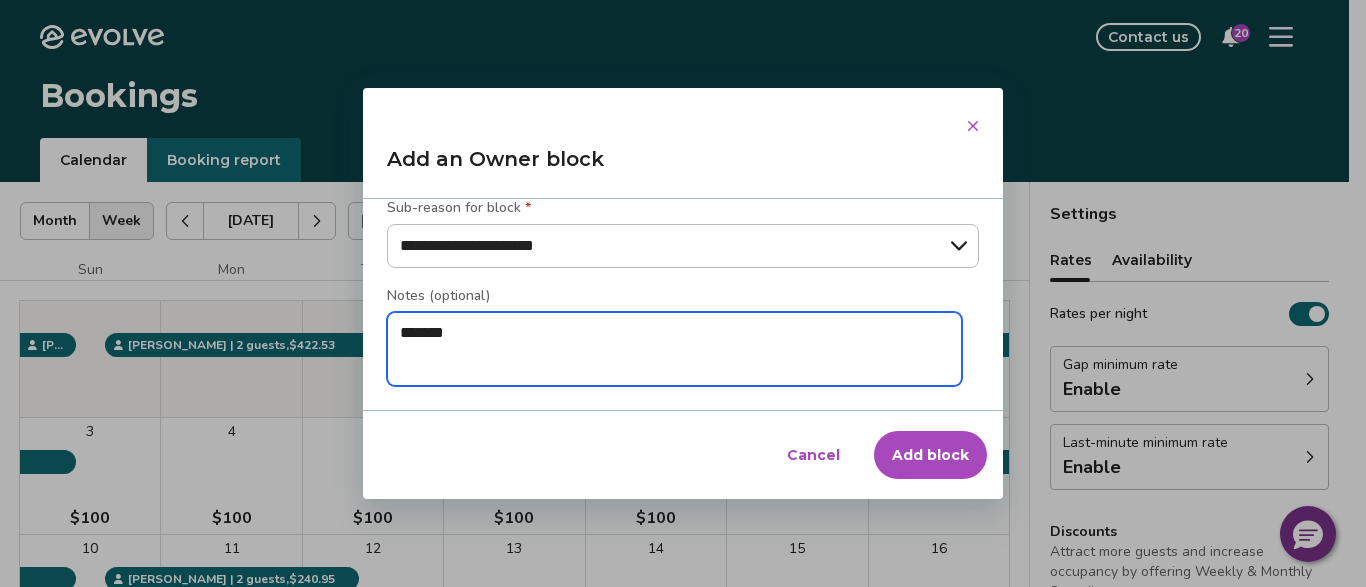 type on "*" 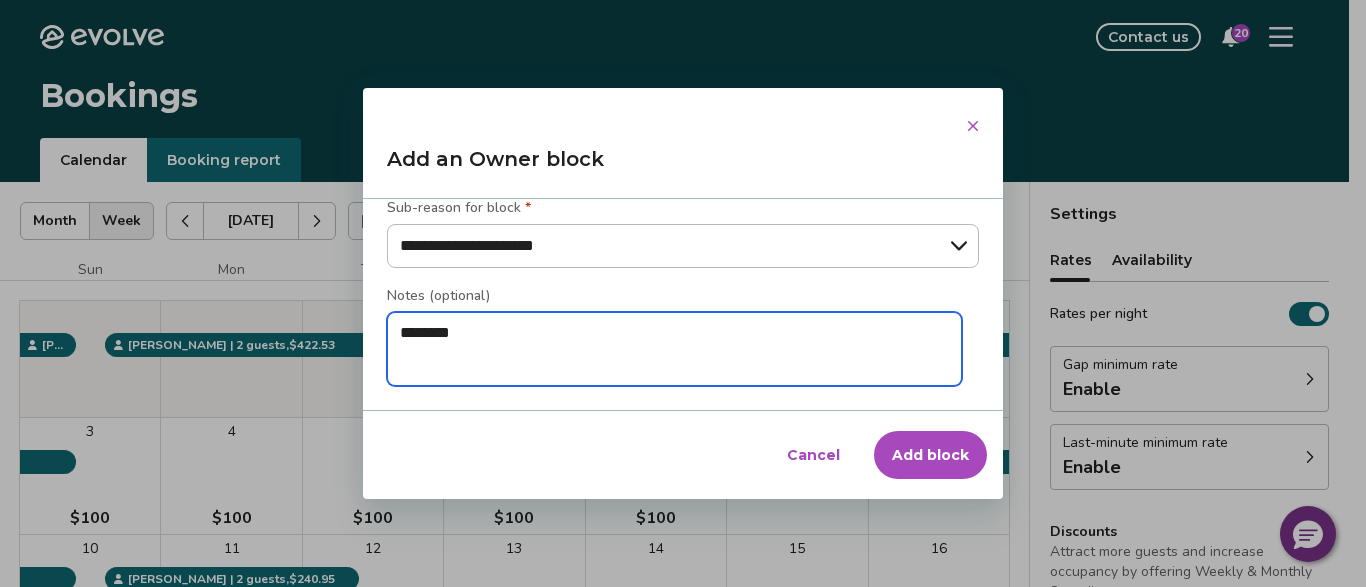 type on "*" 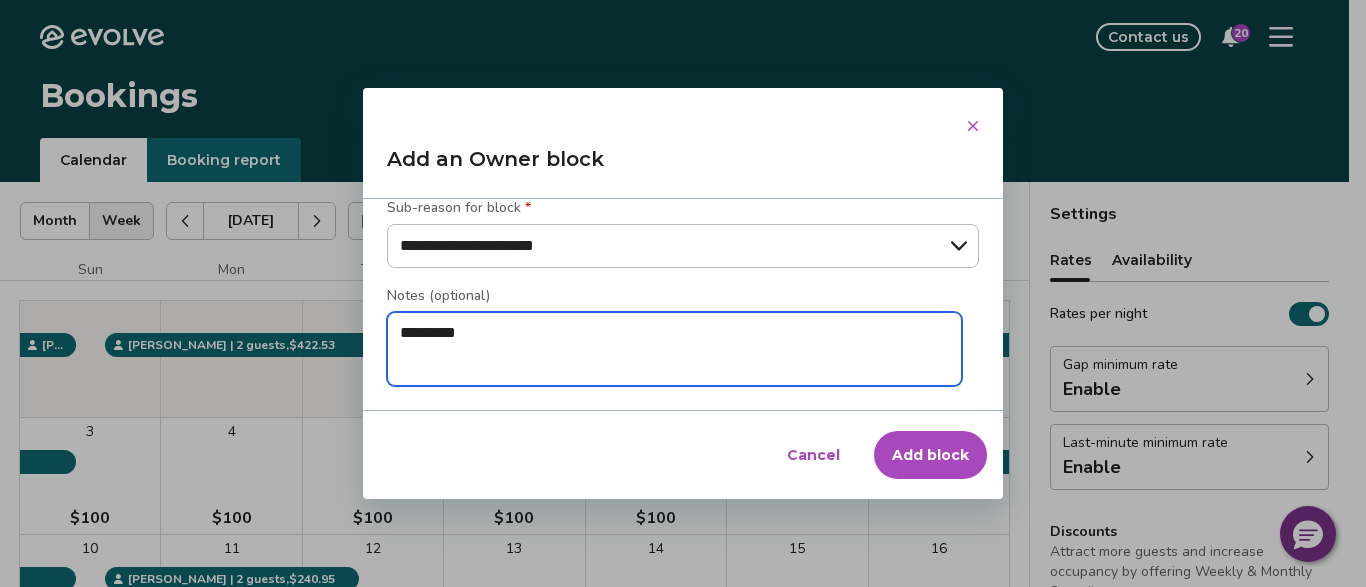 type on "*" 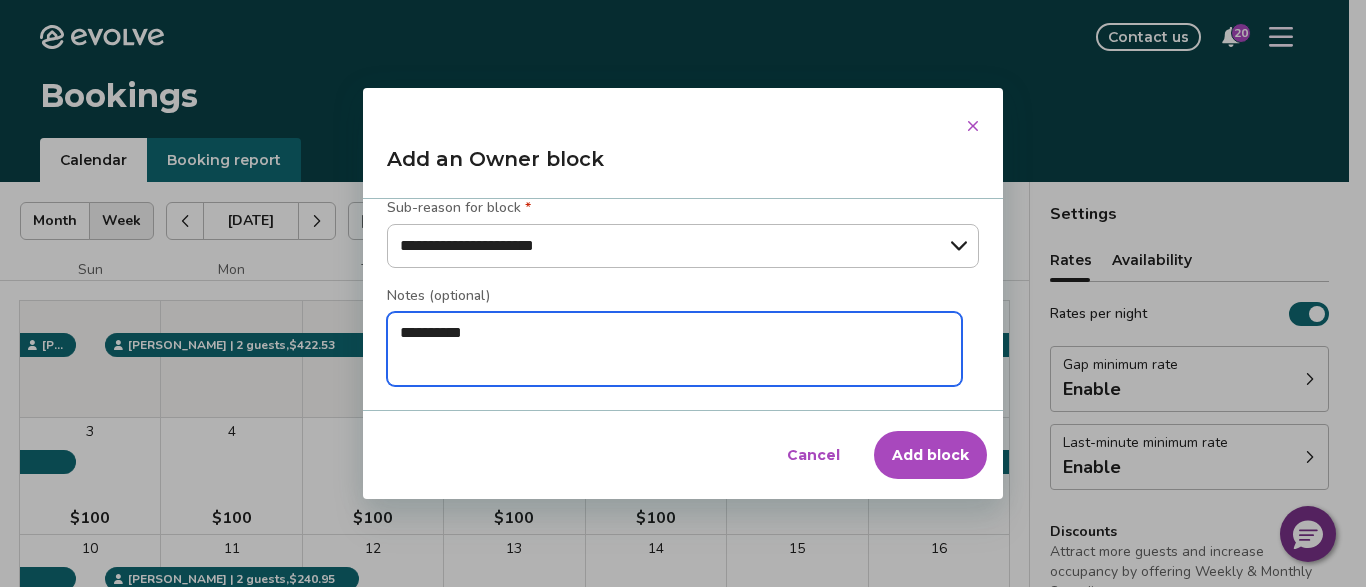 type on "*" 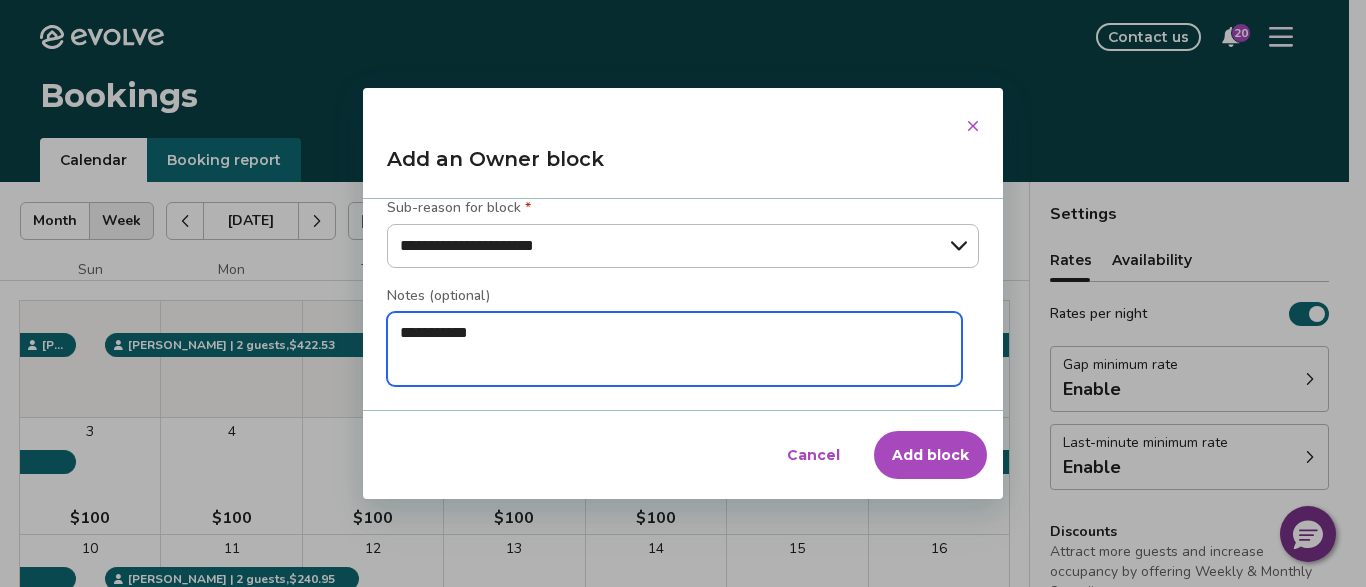 type on "*" 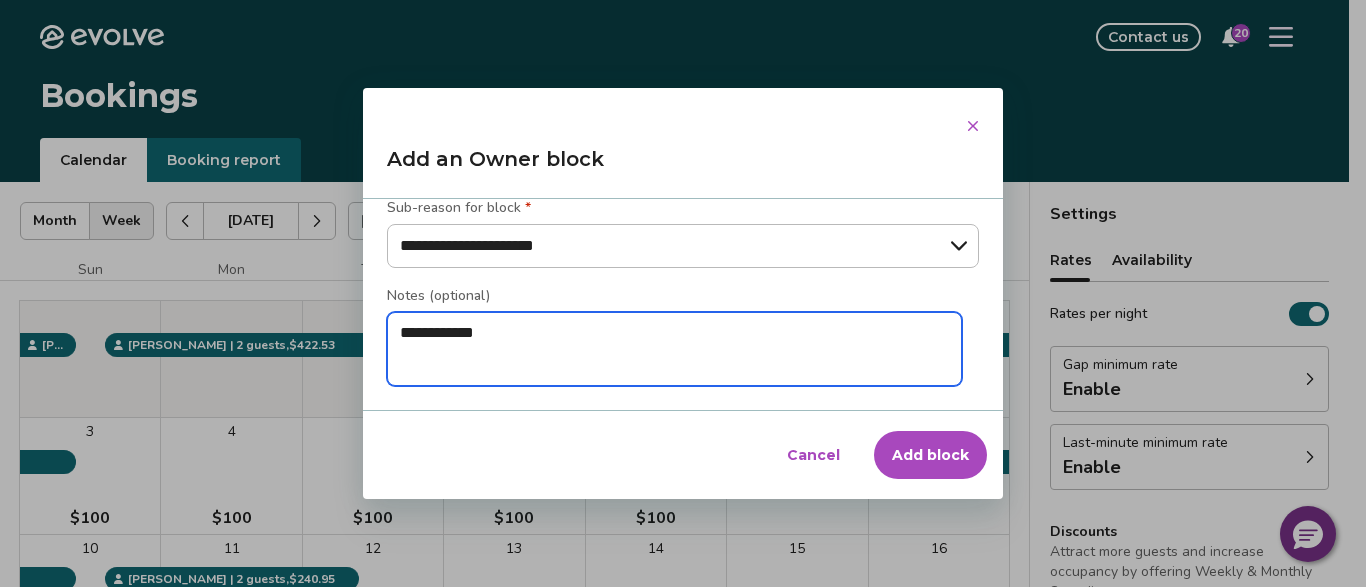 type on "*" 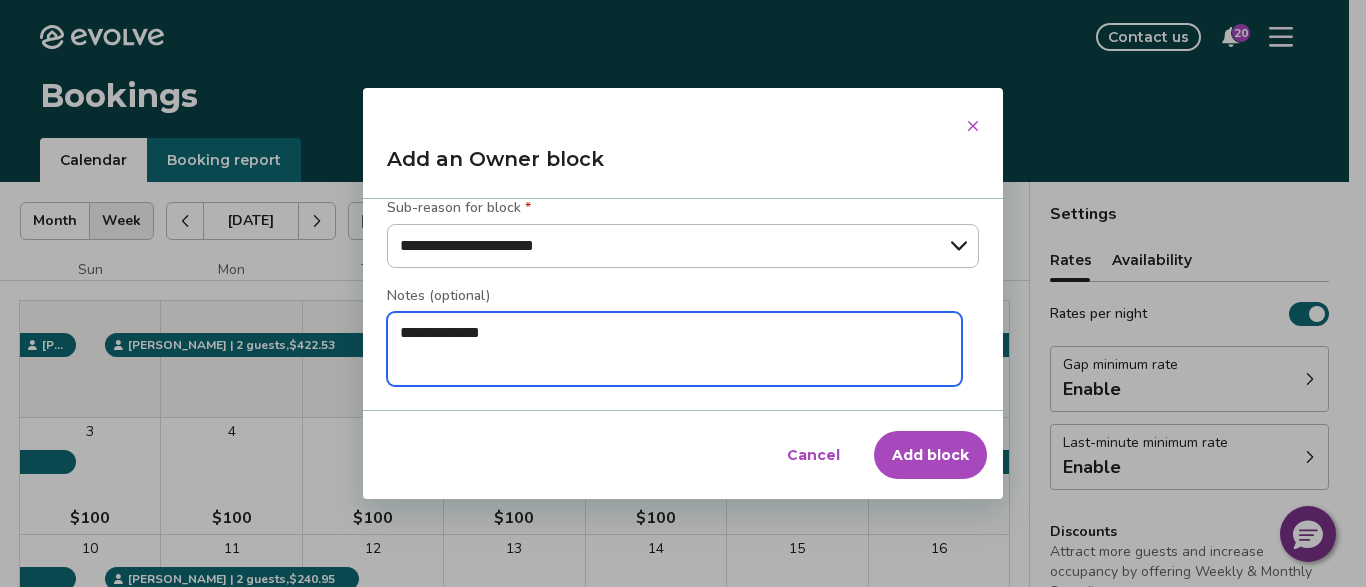 type on "*" 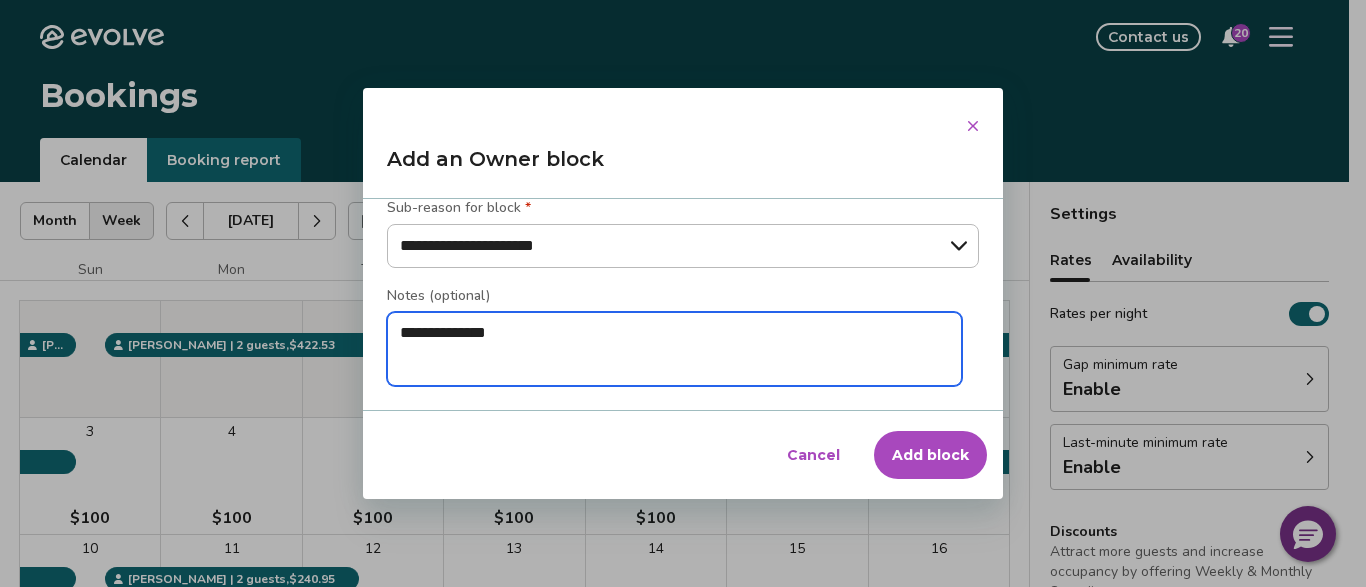 type on "*" 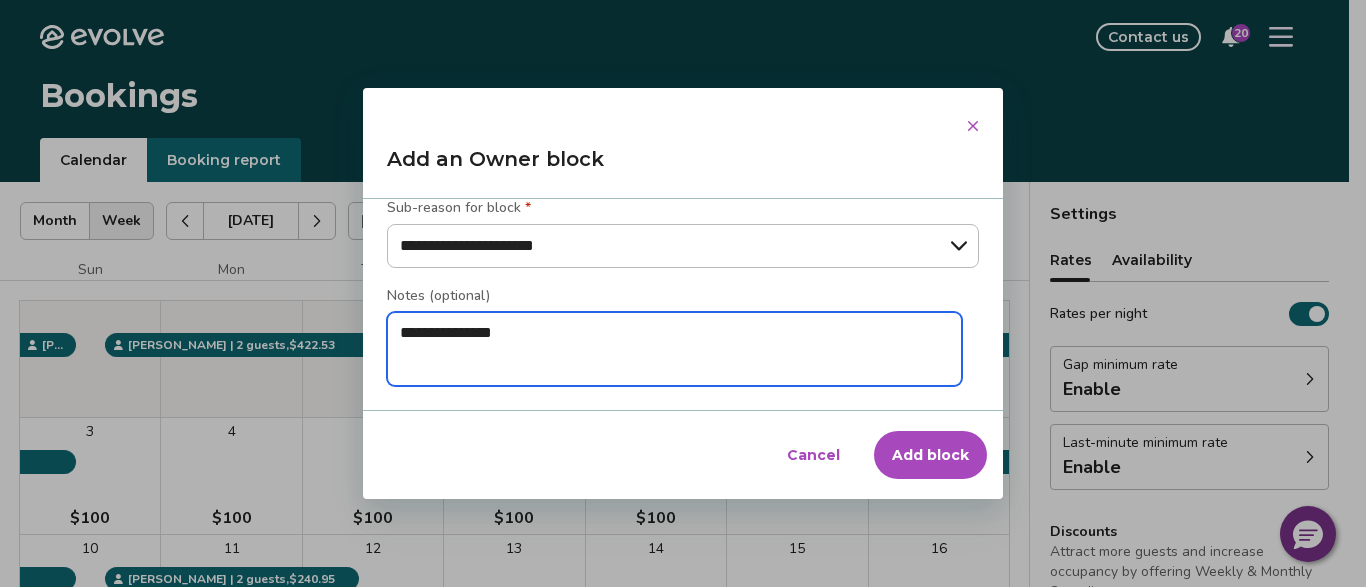 type on "*" 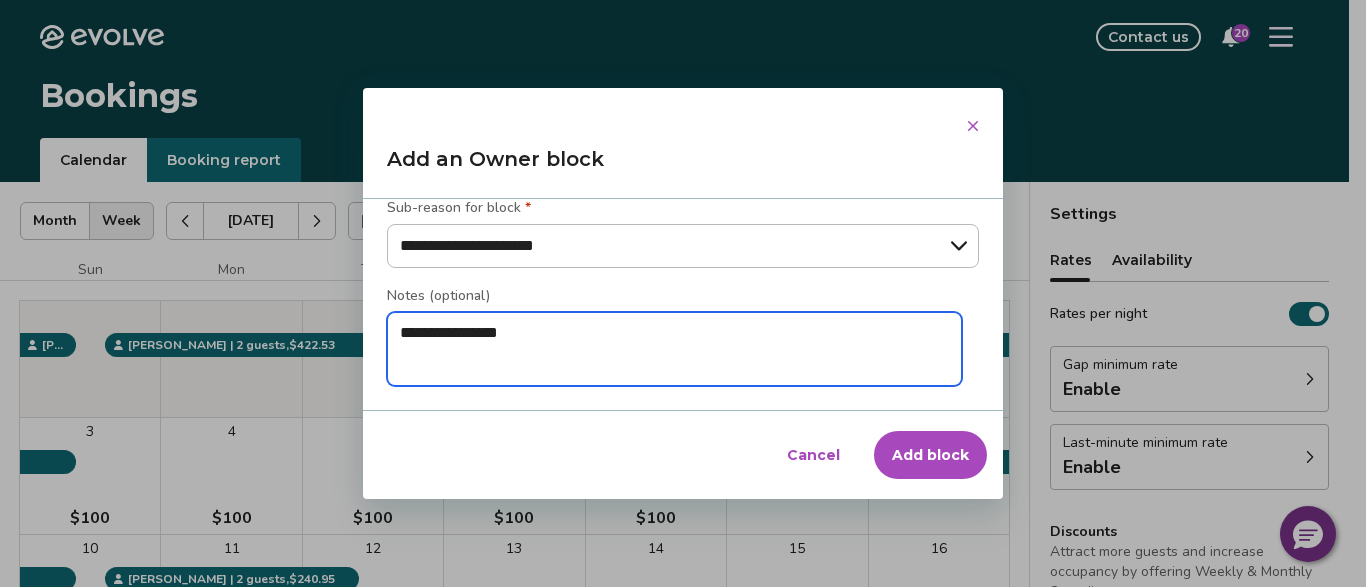 type on "*" 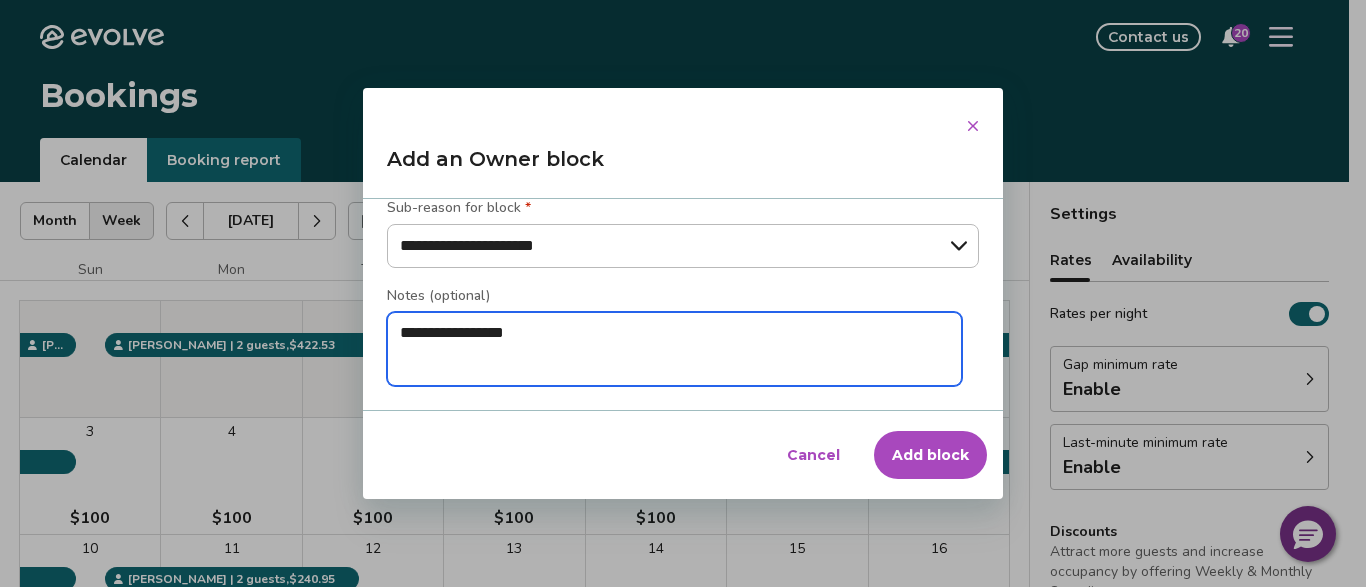 type on "*" 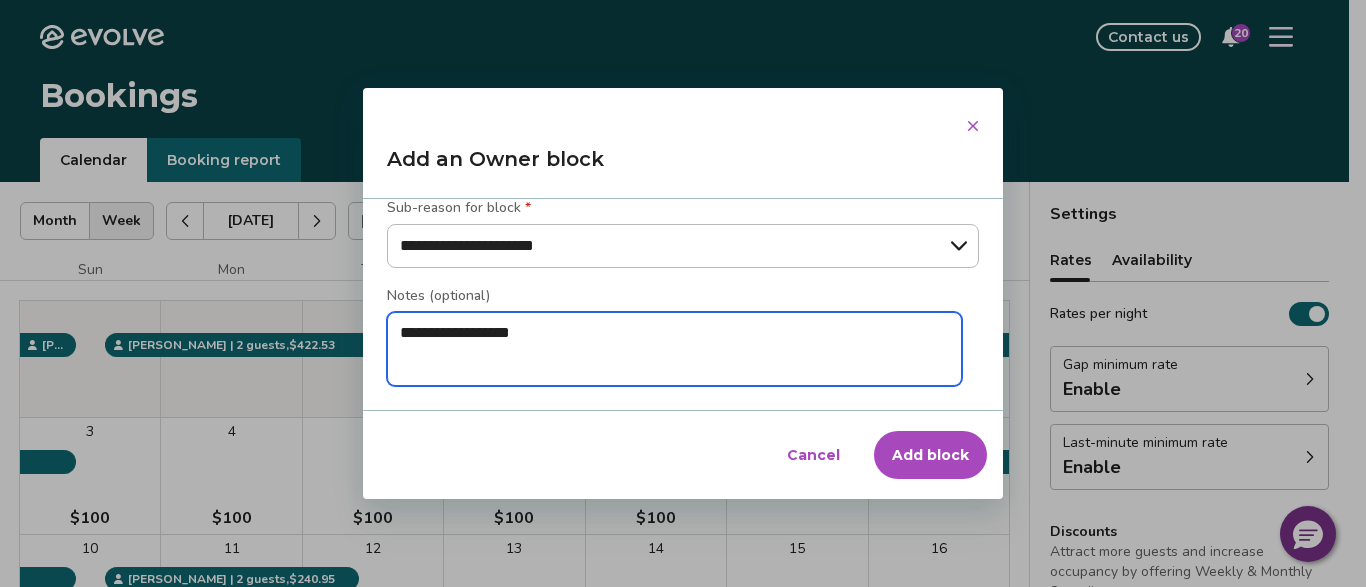 type on "*" 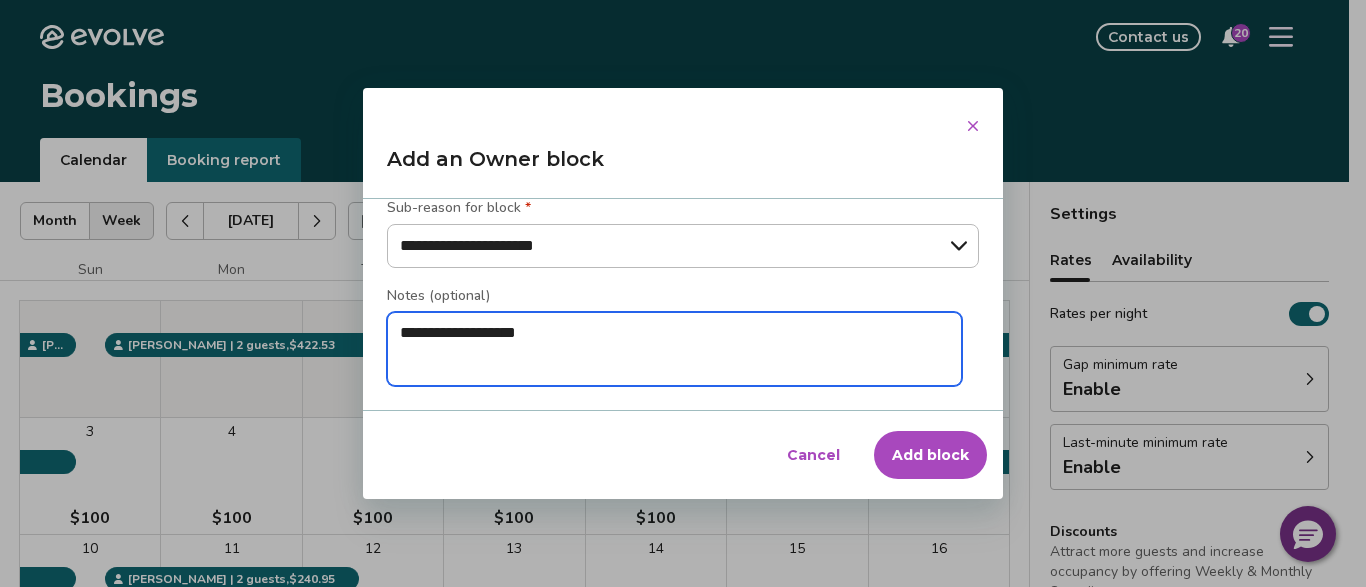 type on "**********" 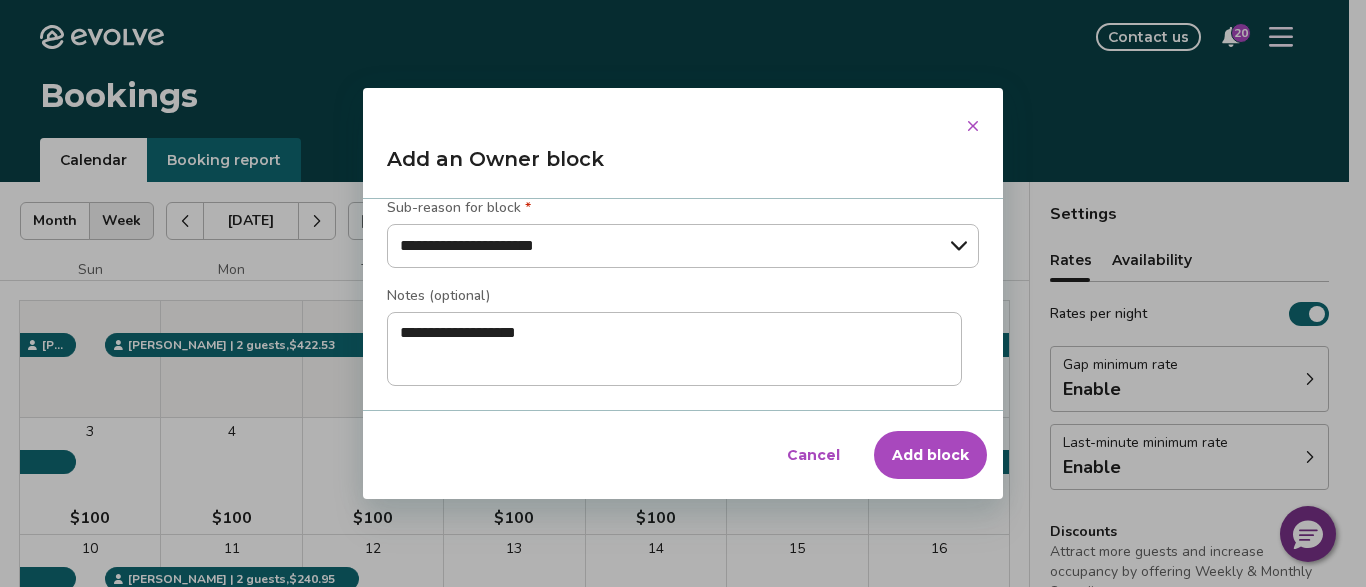 click on "Add block" at bounding box center [930, 455] 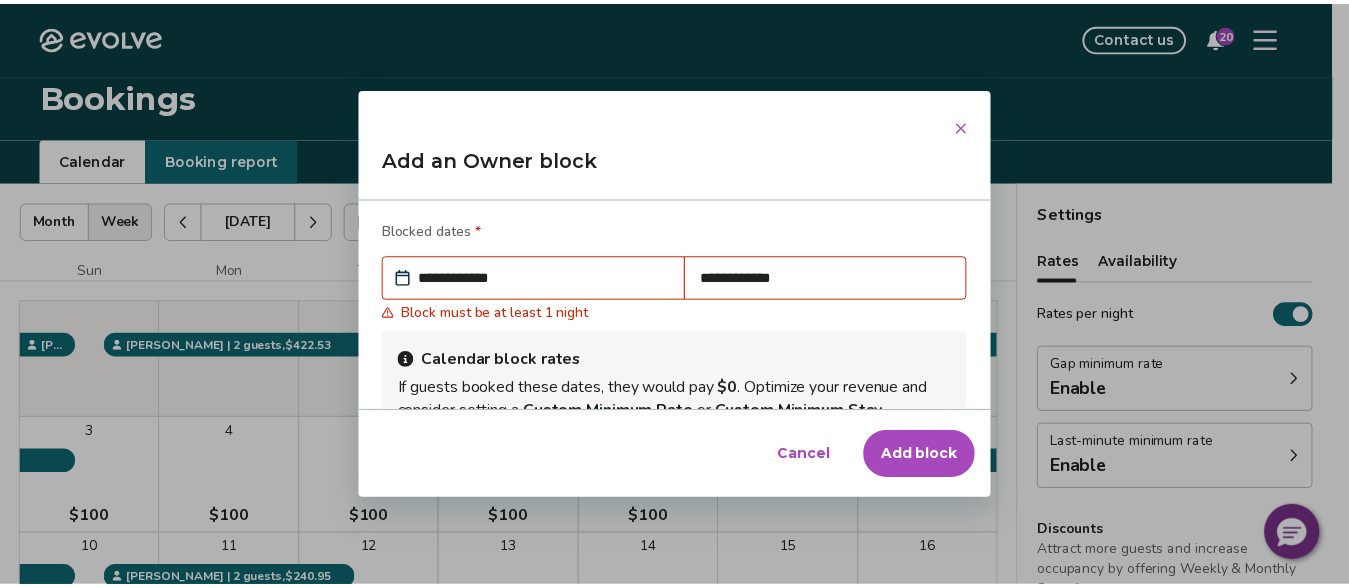 scroll, scrollTop: 0, scrollLeft: 0, axis: both 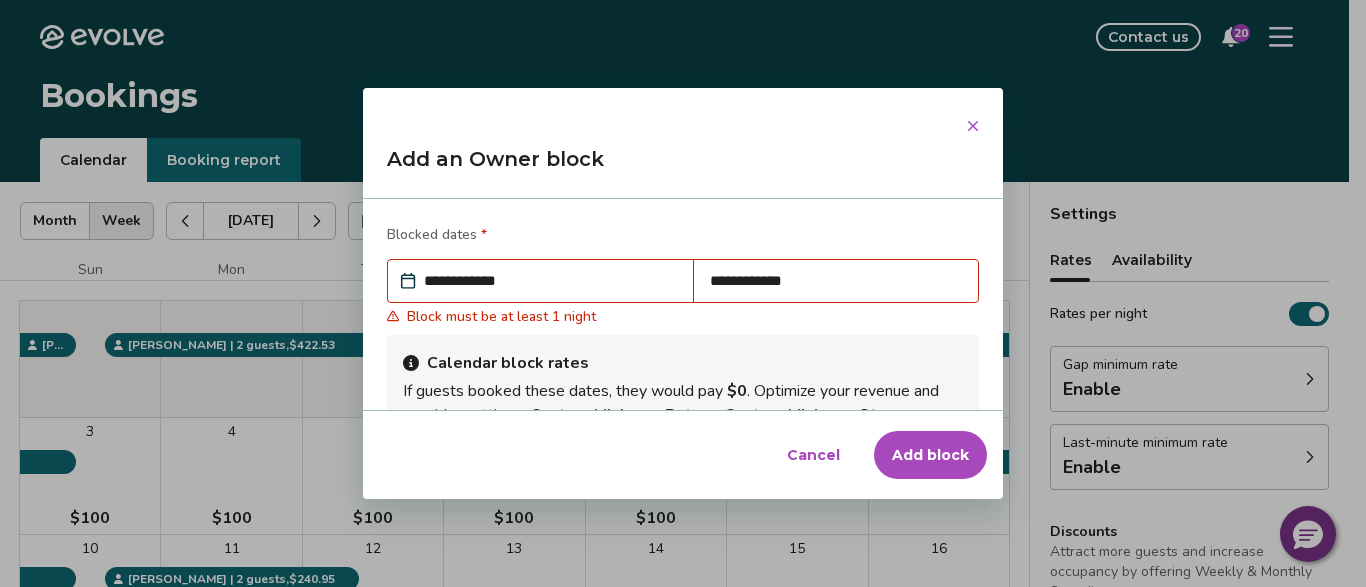 click on "**********" at bounding box center [550, 281] 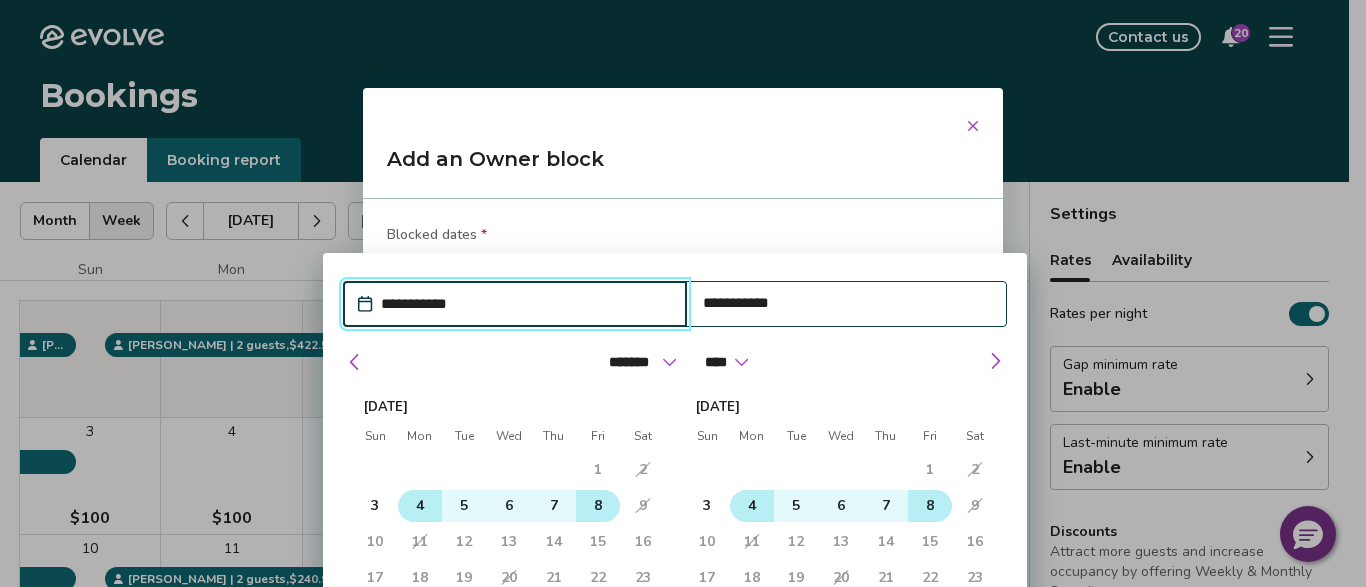 click on "4" at bounding box center (420, 506) 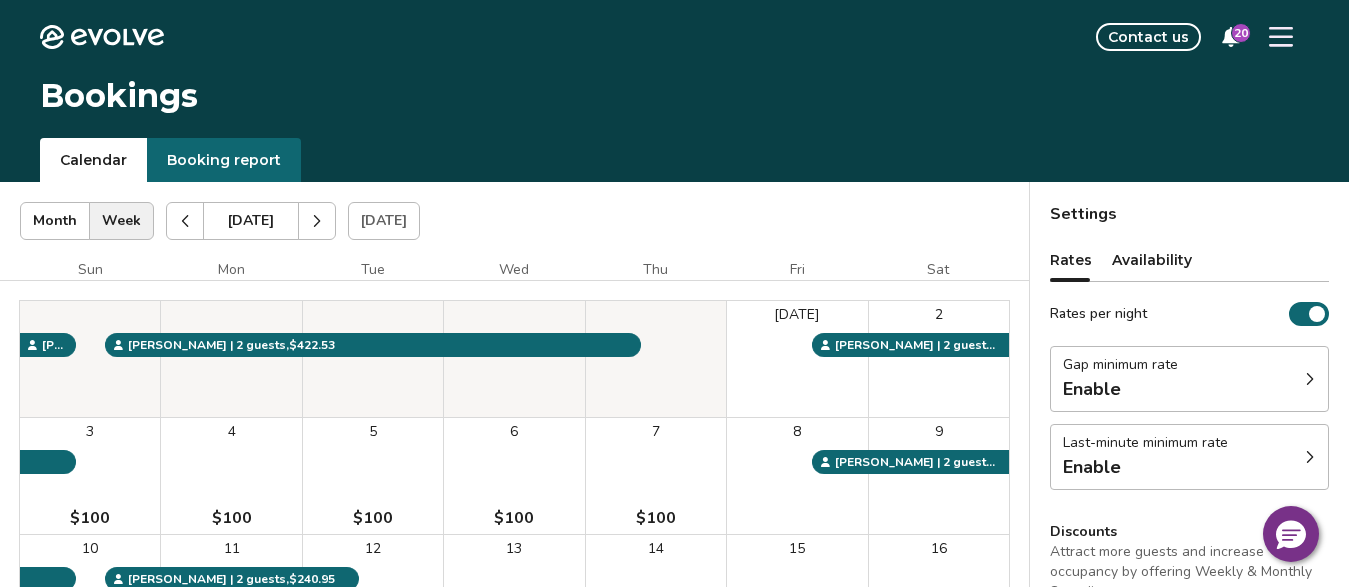 click on "Evolve Contact us 20 Bookings Calendar Booking report [DATE]  | Views Month Week [DATE] [DATE] Settings 90 River Dr [DATE] Sun Mon Tue Wed Thu Fri [DATE] 2 3 $100 4 $100 5 $100 6 $100 7 $100 8 9 10 11 12 $100 13 $100 14 $100 15 $109 16 $110 17 $100 18 $100 19 20 21 $100 22 $100 23 $100 24 25 26 27 28 29 30 31 Owner block | 9 nights,  Personally using the property [PERSON_NAME] | 2 guests ,  $422.53 [PERSON_NAME] | 1 guests ,  $421.67 [PERSON_NAME] | 2 guests ,  $240.95 [PERSON_NAME] | 1 guests ,  $828.94 [PERSON_NAME] | 2 guests ,  $240.95 [PERSON_NAME] | 2 guests ,  $253.17 [PERSON_NAME] | 2 guests ,  $248.68 Booking Pending Evolve/Owner Settings Rates Availability Rates per night Gap minimum rate Enable Last-minute minimum rate Enable Discounts Attract more guests and increase occupancy by offering Weekly & Monthly Stay discounts. Weekly Enable Monthly Enable Non-refundable discount 10% off View rates, policies, & fees Gap minimum rate Reduce your minimum rate by 20%  to help fill nights between bookings  Enable Enable" at bounding box center [674, 571] 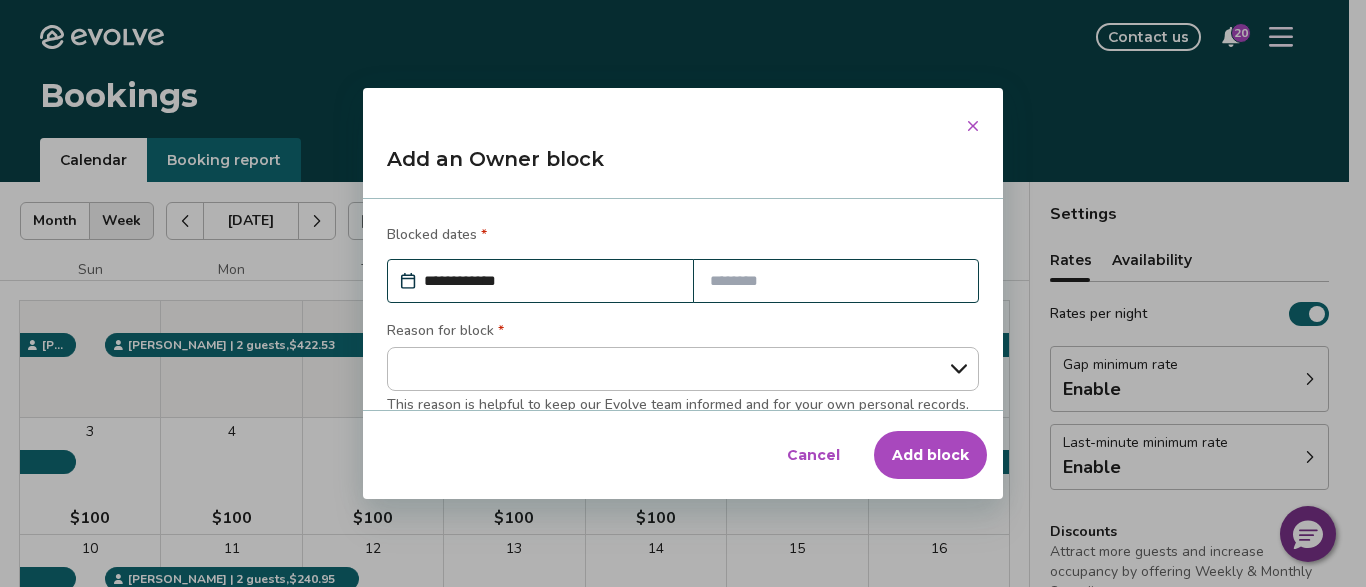 click at bounding box center (836, 281) 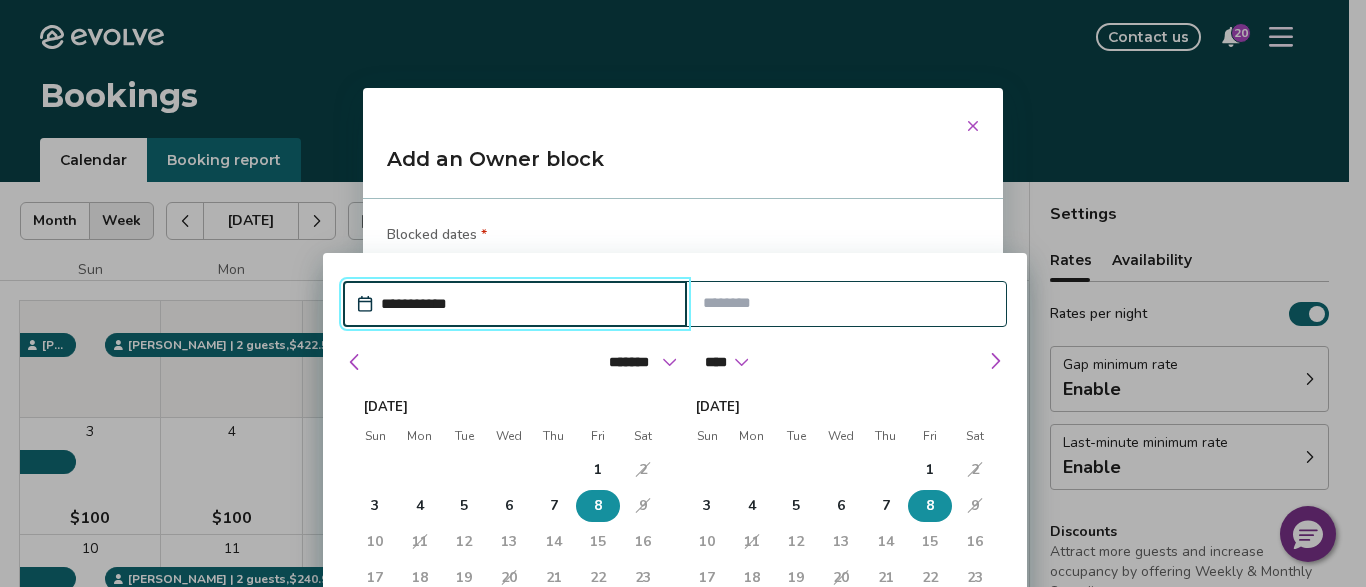 click on "8" at bounding box center [598, 506] 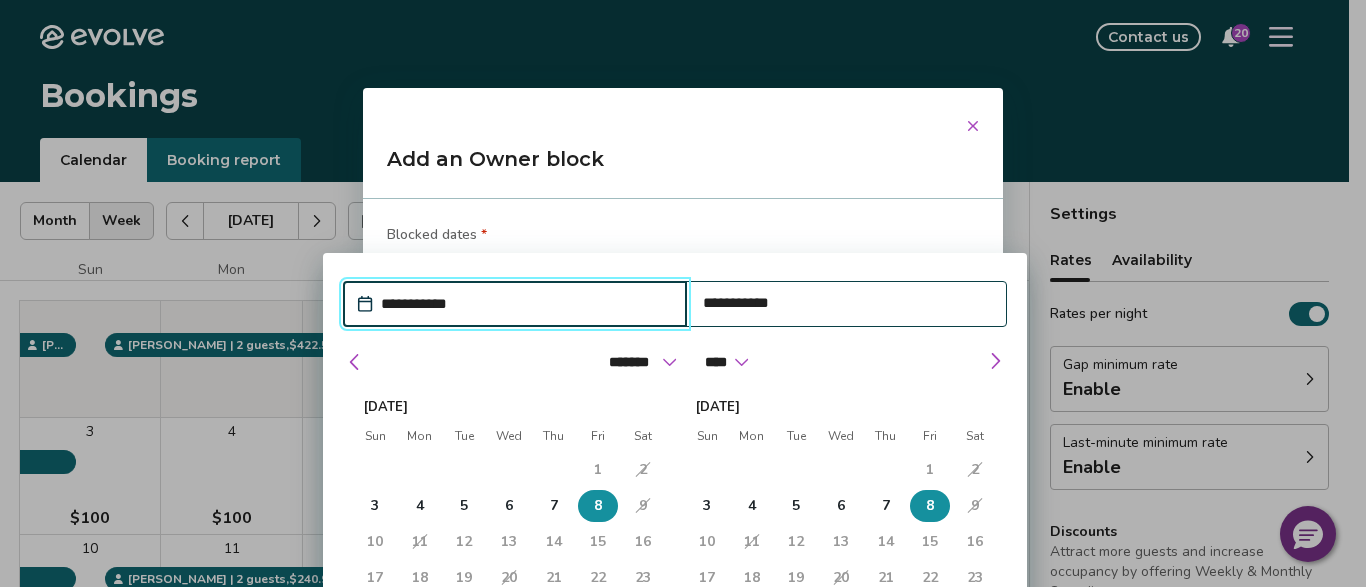 click on "**********" at bounding box center (525, 304) 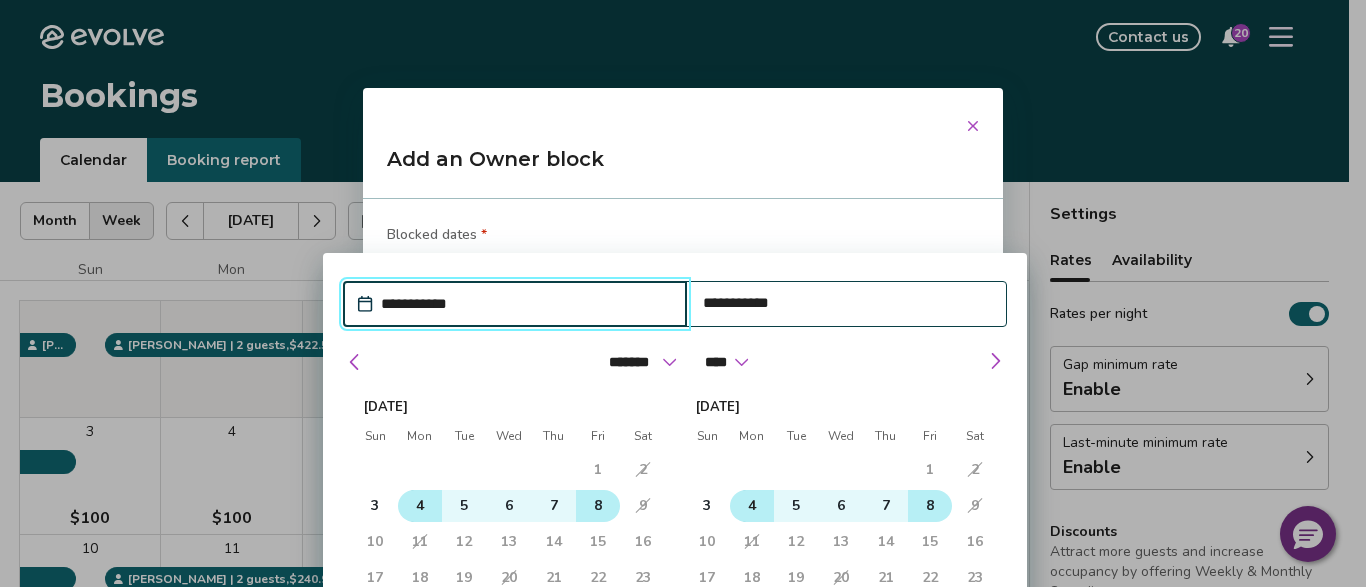 click on "4" at bounding box center (420, 506) 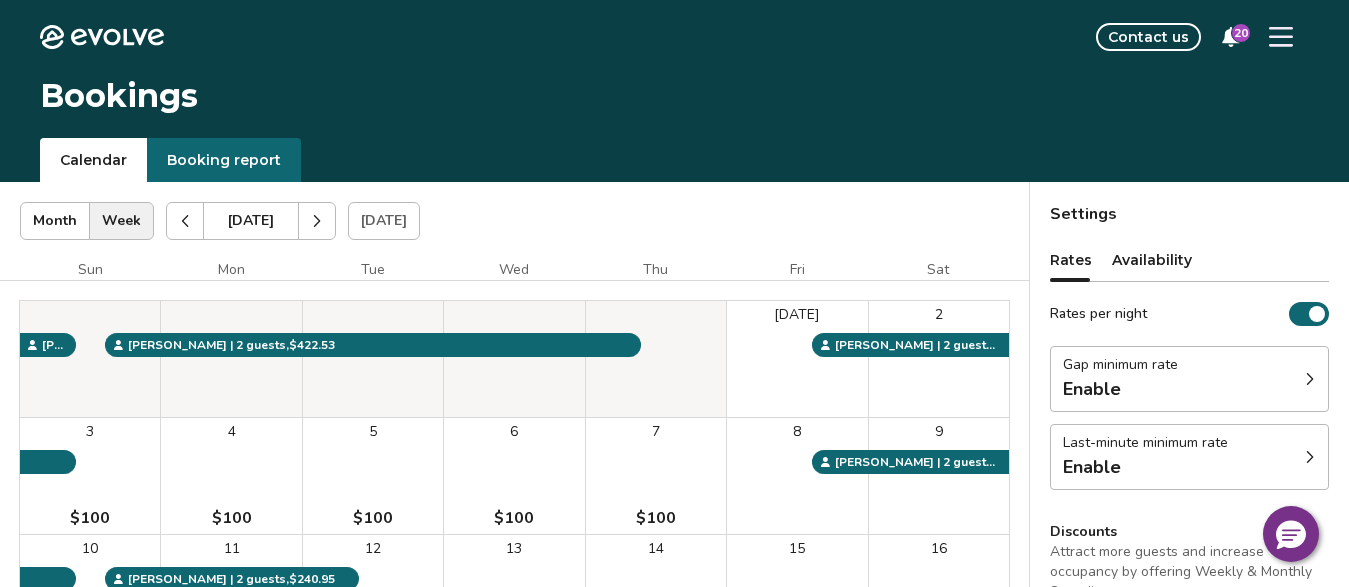 click on "Evolve Contact us 20 Bookings Calendar Booking report [DATE]  | Views Month Week [DATE] [DATE] Settings 90 River Dr [DATE] Sun Mon Tue Wed Thu Fri [DATE] 2 3 $100 4 $100 5 $100 6 $100 7 $100 8 9 10 11 12 $100 13 $100 14 $100 15 $109 16 $110 17 $100 18 $100 19 20 21 $100 22 $100 23 $100 24 25 26 27 28 29 30 31 Owner block | 9 nights,  Personally using the property [PERSON_NAME] | 2 guests ,  $422.53 [PERSON_NAME] | 1 guests ,  $421.67 [PERSON_NAME] | 2 guests ,  $240.95 [PERSON_NAME] | 1 guests ,  $828.94 [PERSON_NAME] | 2 guests ,  $240.95 [PERSON_NAME] | 2 guests ,  $253.17 [PERSON_NAME] | 2 guests ,  $248.68 Booking Pending Evolve/Owner Settings Rates Availability Rates per night Gap minimum rate Enable Last-minute minimum rate Enable Discounts Attract more guests and increase occupancy by offering Weekly & Monthly Stay discounts. Weekly Enable Monthly Enable Non-refundable discount 10% off View rates, policies, & fees Gap minimum rate Reduce your minimum rate by 20%  to help fill nights between bookings  Enable Enable" at bounding box center (674, 571) 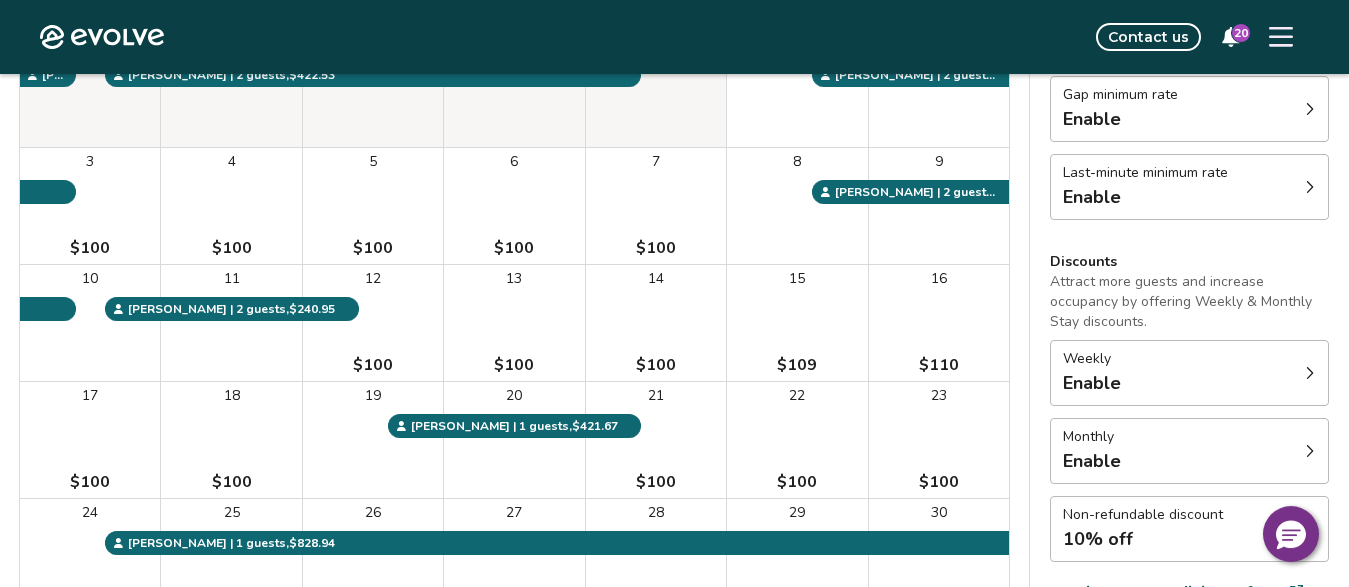 scroll, scrollTop: 272, scrollLeft: 0, axis: vertical 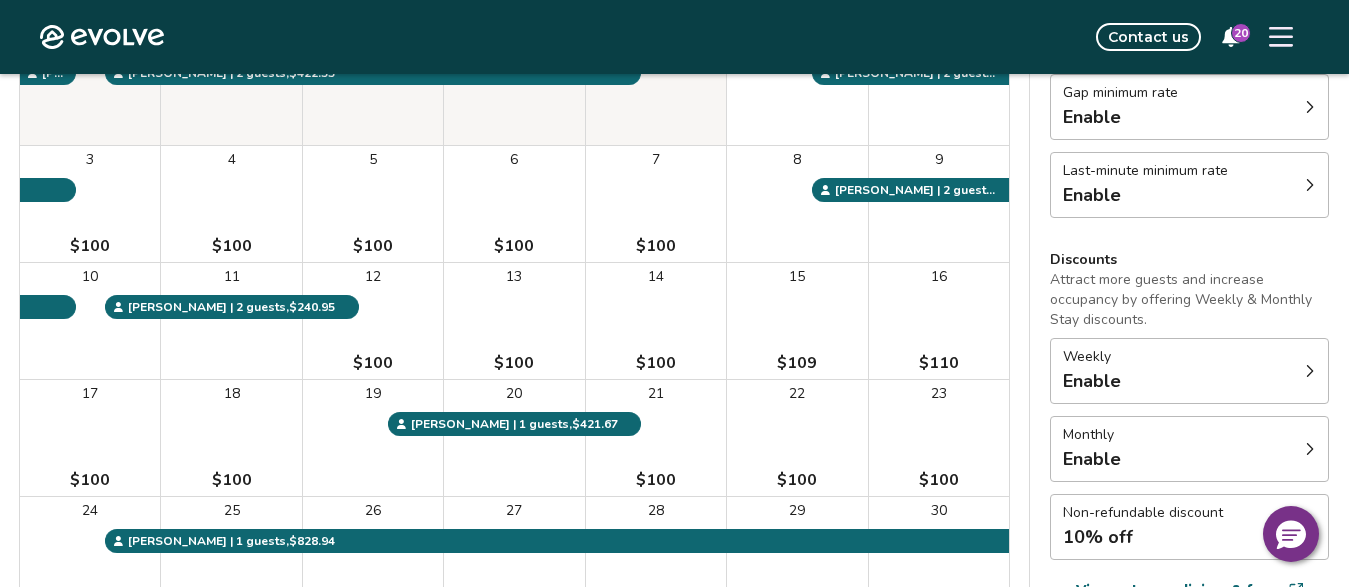 click on "4 $100" at bounding box center [231, 204] 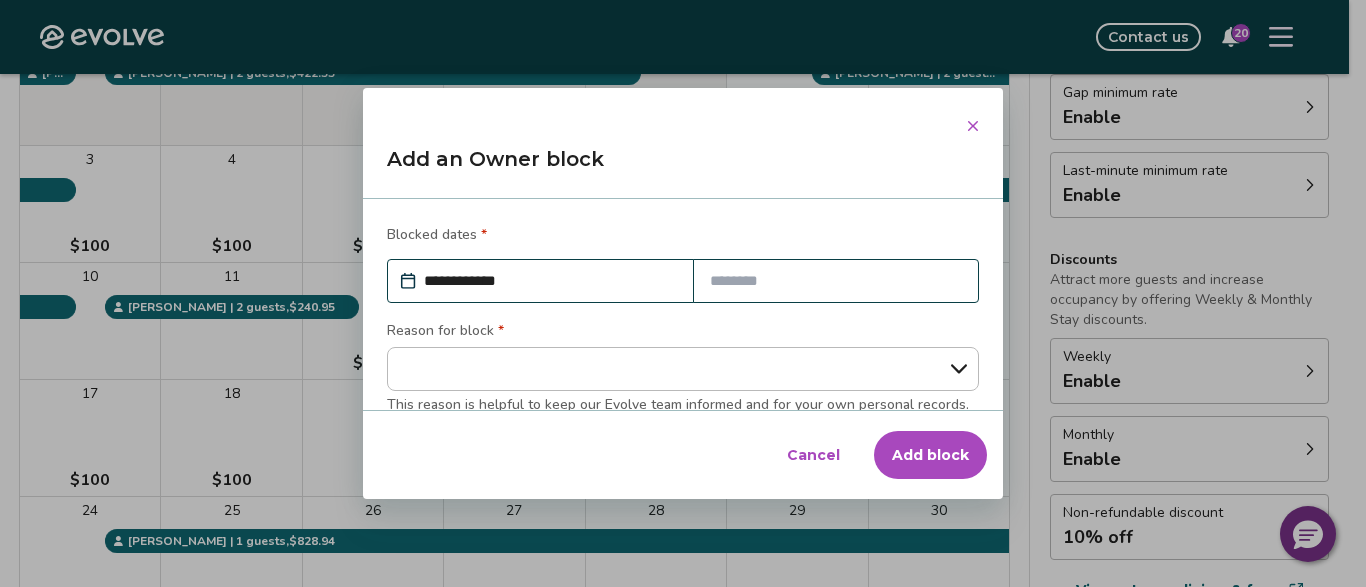 click at bounding box center [836, 281] 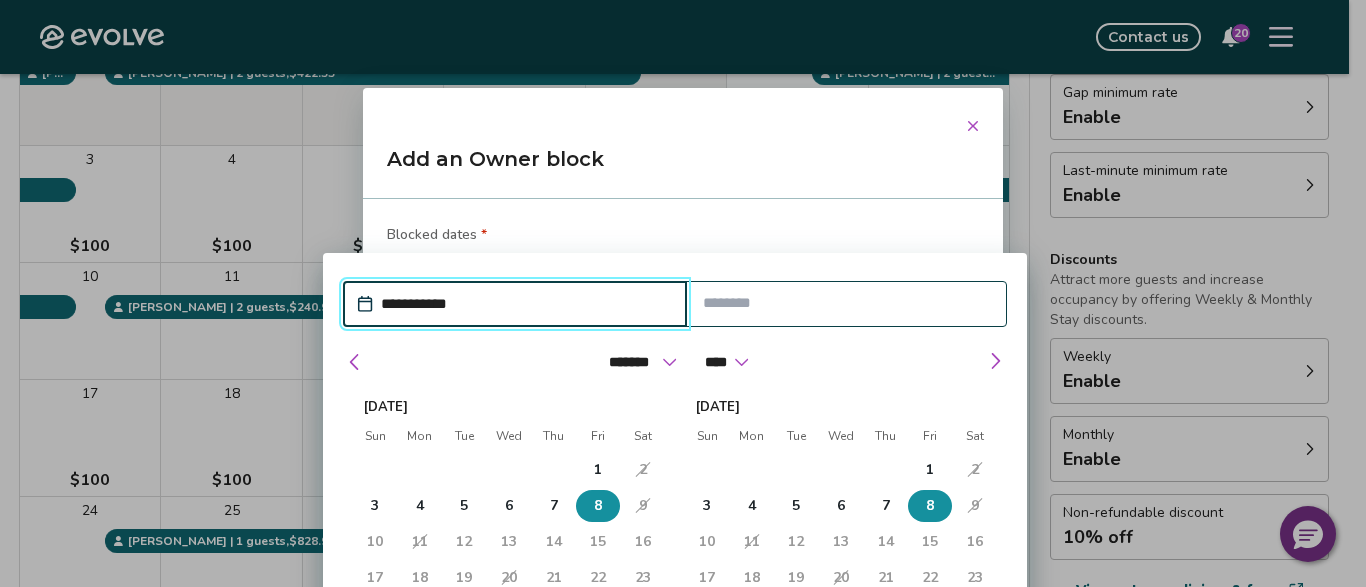 click on "8" at bounding box center (598, 506) 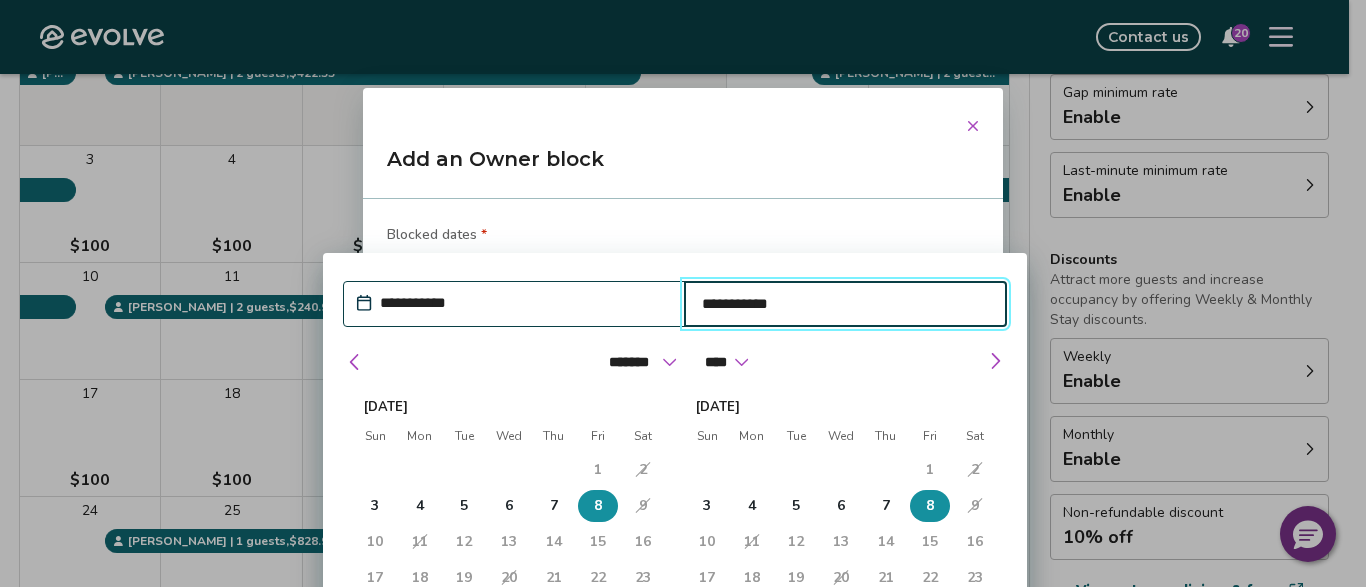 type on "*" 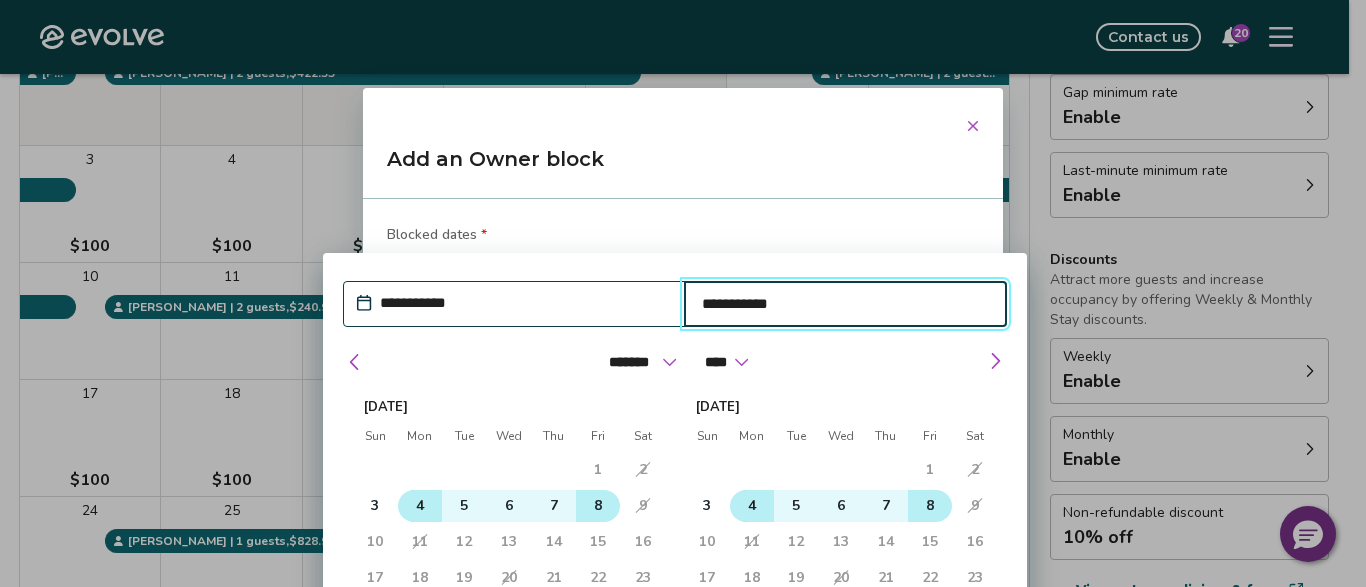 click on "4" at bounding box center [420, 506] 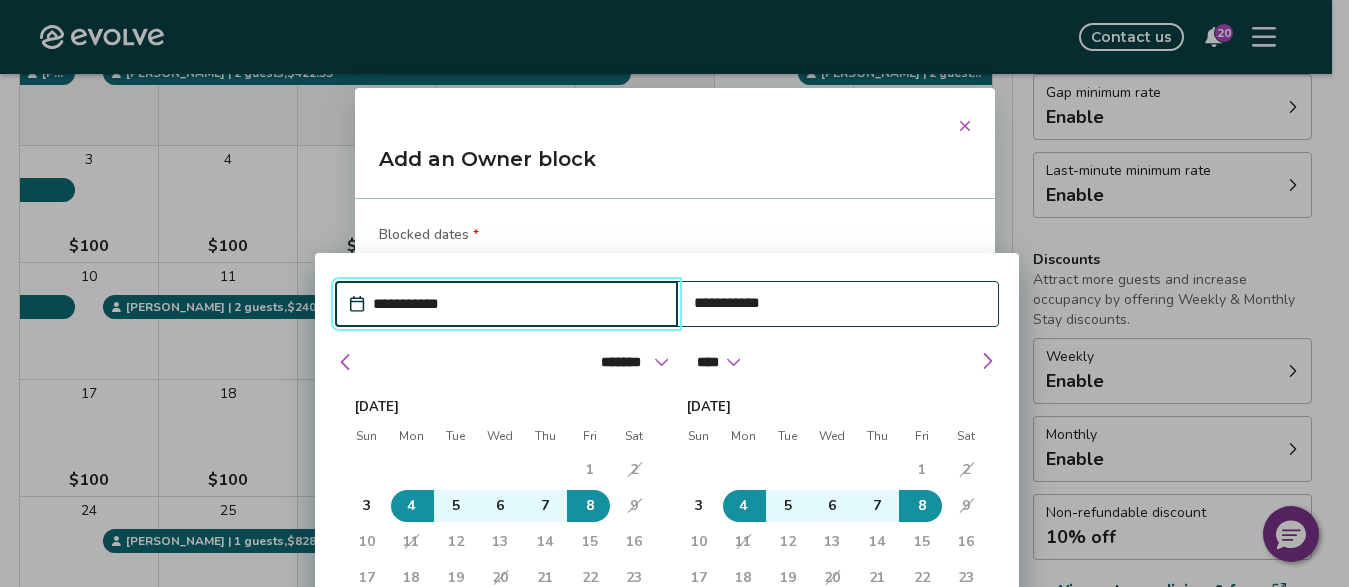 drag, startPoint x: 257, startPoint y: 373, endPoint x: 267, endPoint y: 366, distance: 12.206555 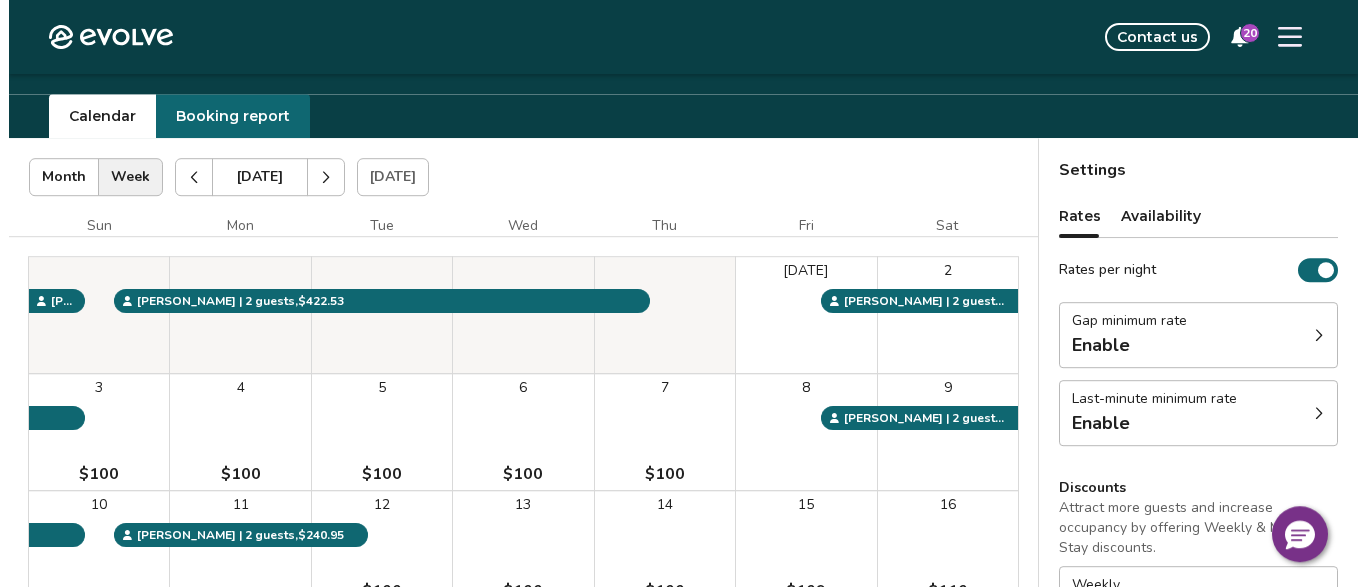 scroll, scrollTop: 34, scrollLeft: 0, axis: vertical 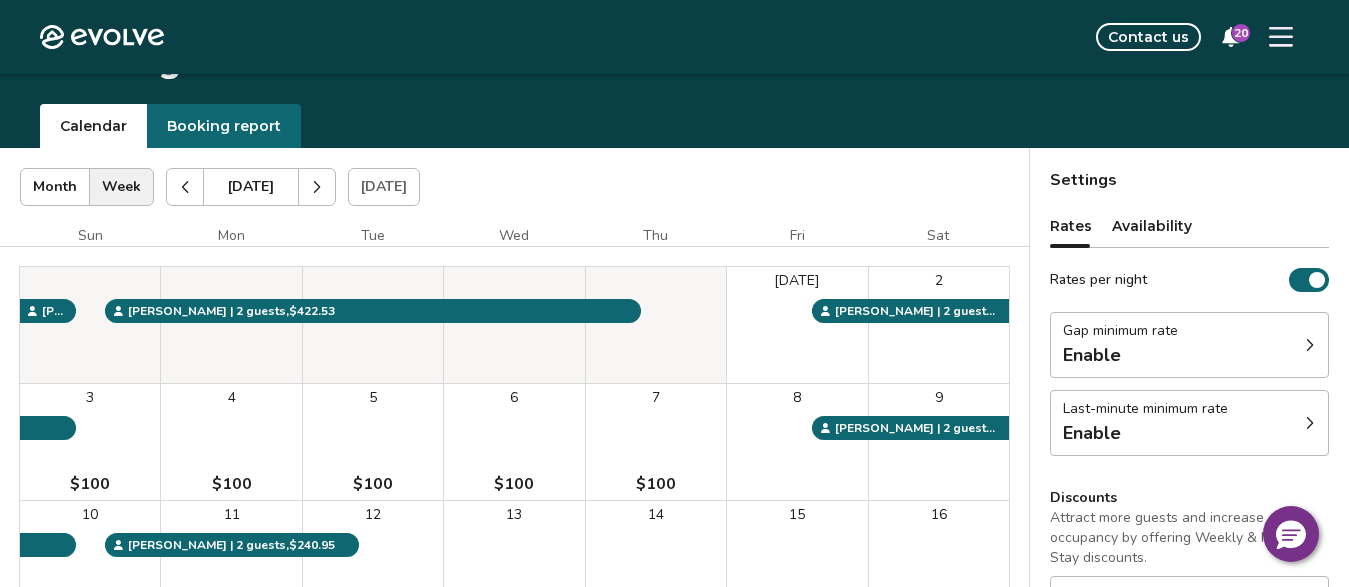 click on "4 $100" at bounding box center (231, 442) 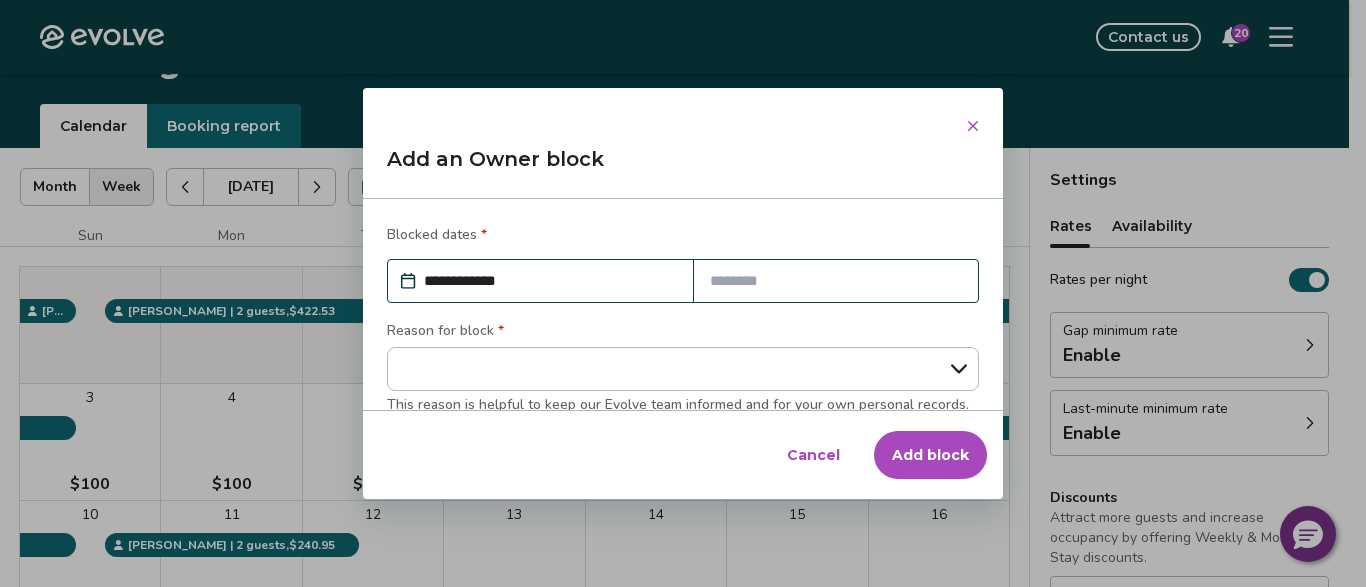 click at bounding box center (836, 281) 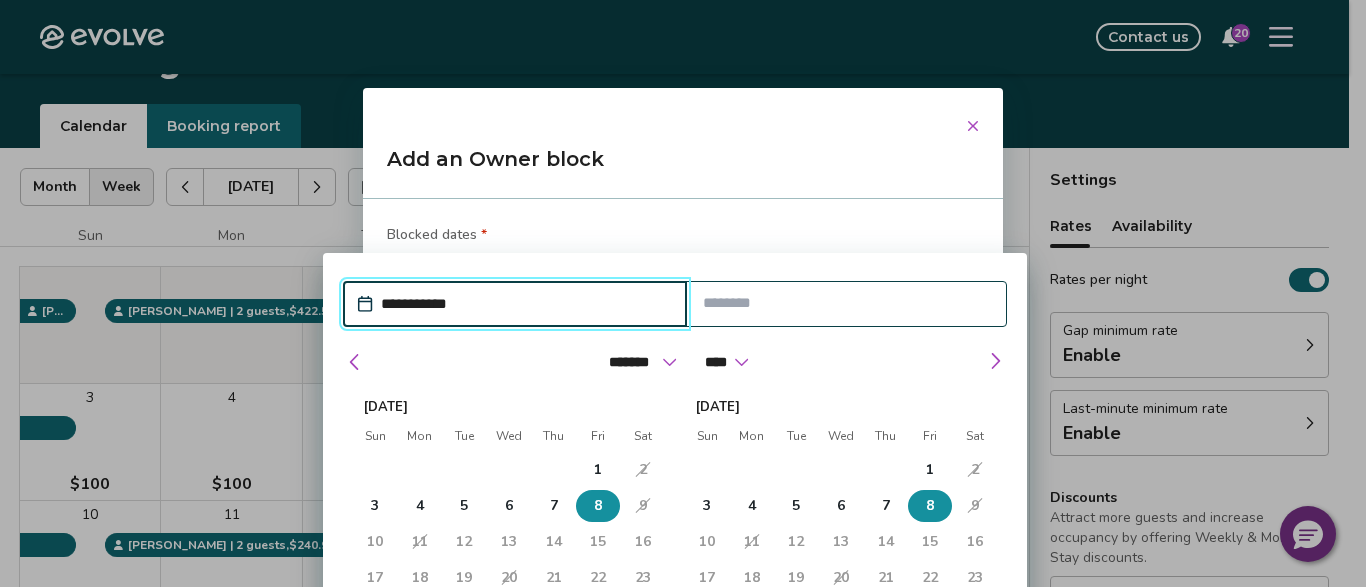 click on "8" at bounding box center (598, 506) 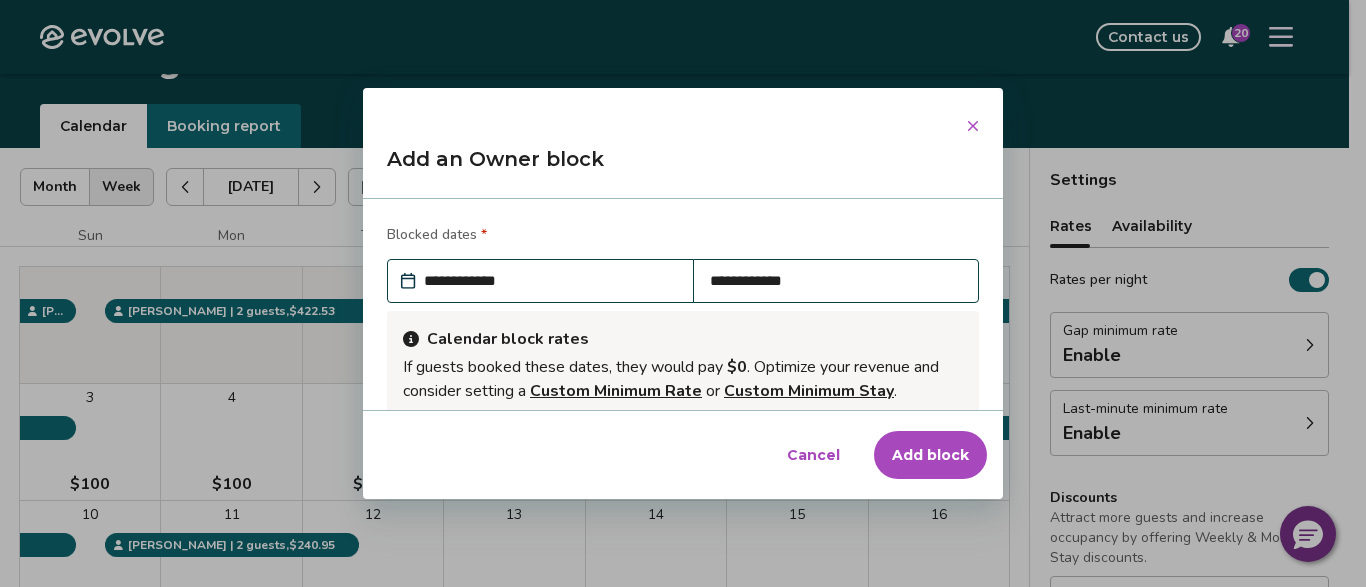 click on "Blocked dates   *" at bounding box center [683, 237] 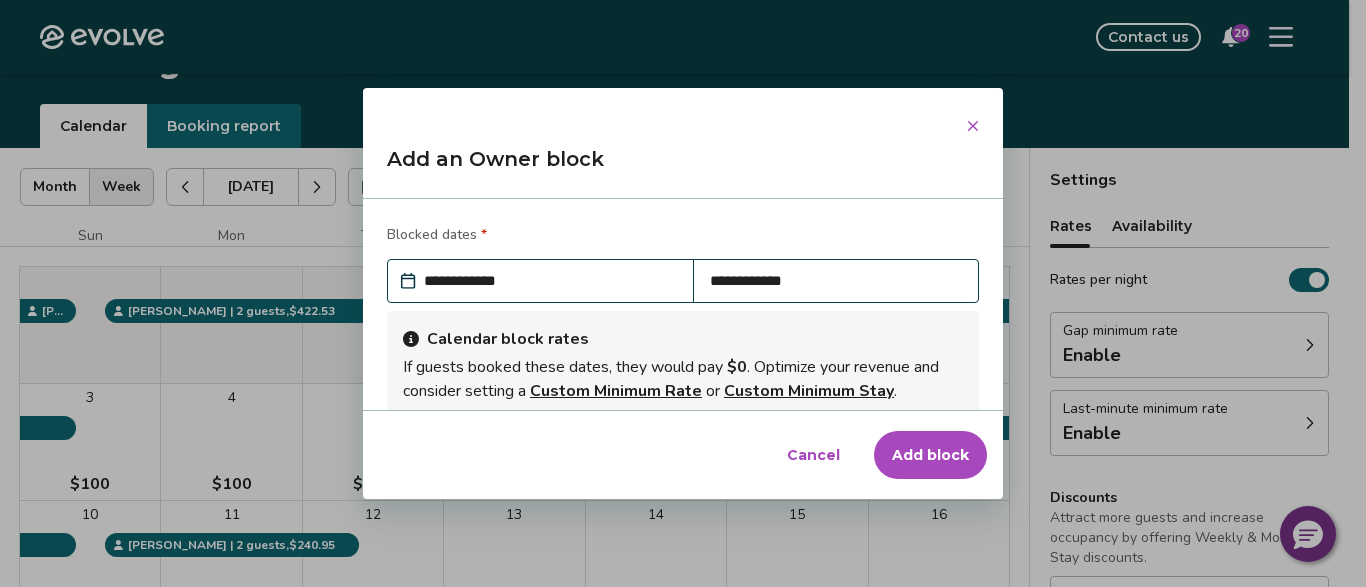click on "**********" at bounding box center [550, 281] 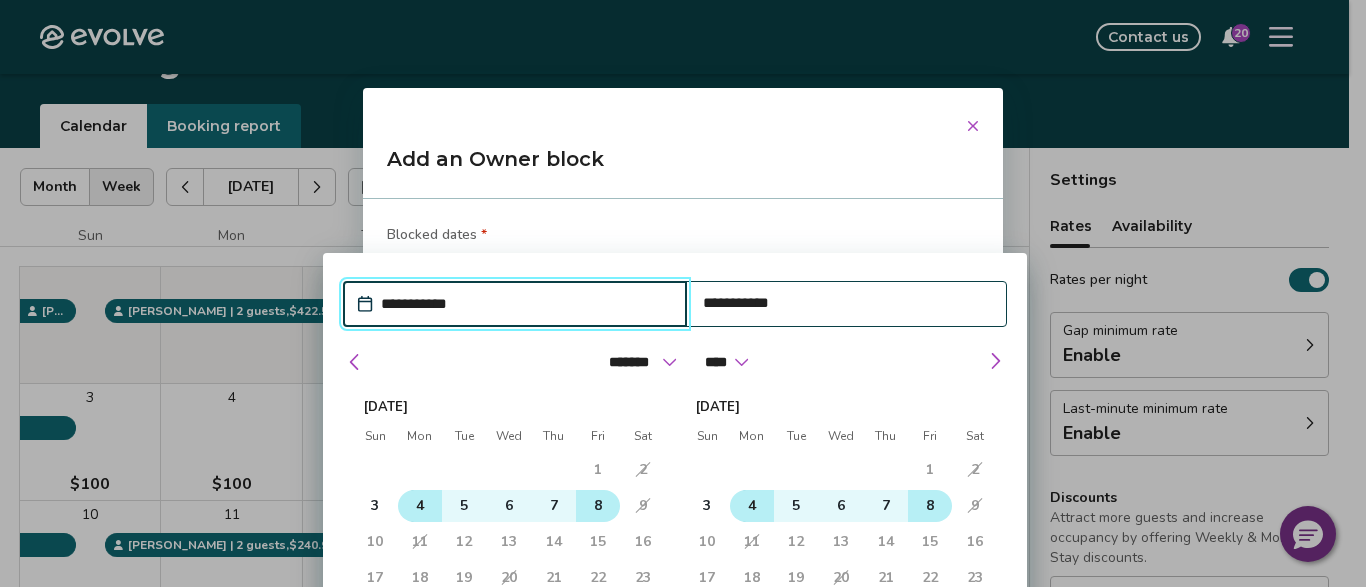 click on "4" at bounding box center [420, 506] 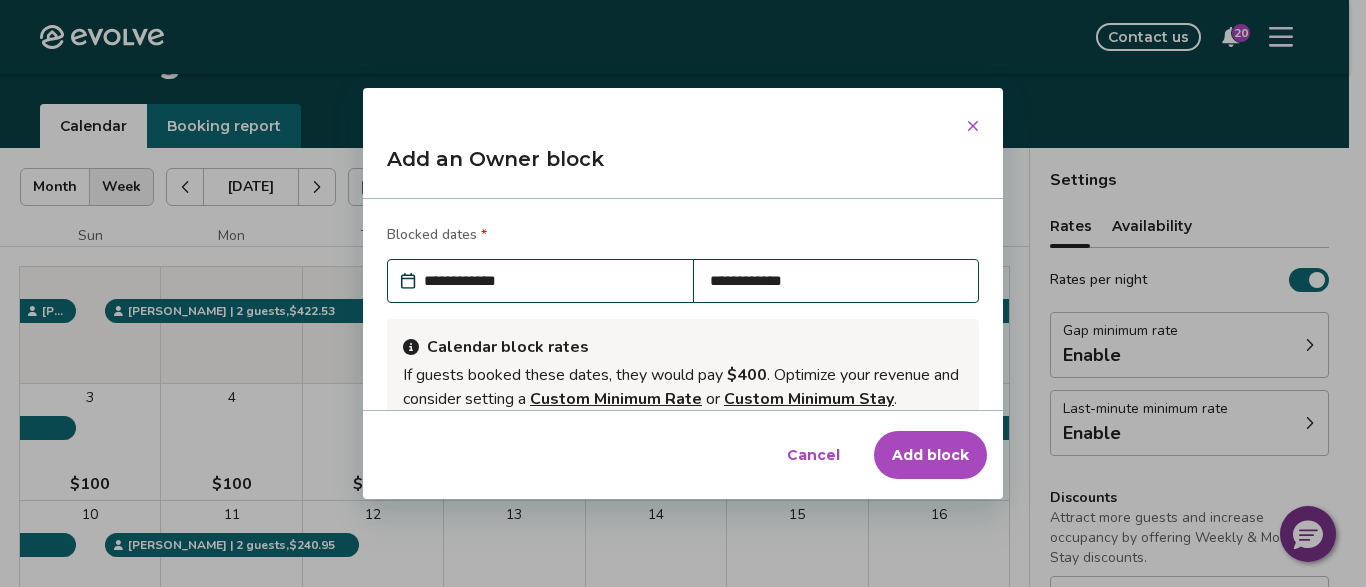 click on "Add an Owner block" at bounding box center (683, 167) 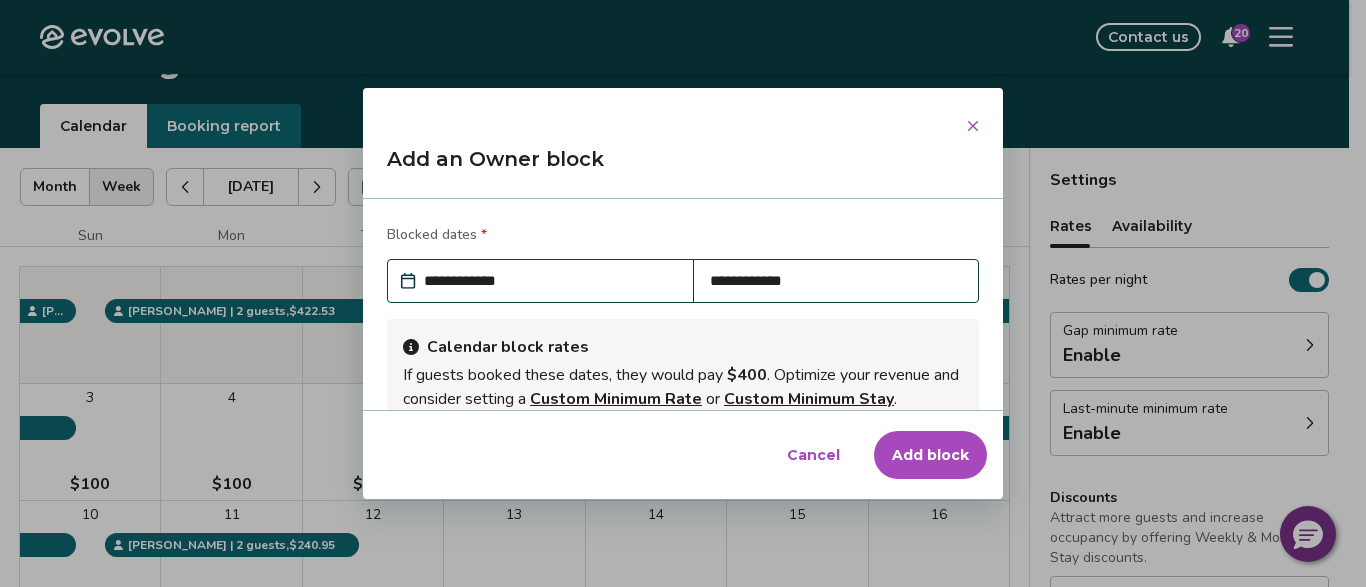 click on "Add block" at bounding box center [930, 455] 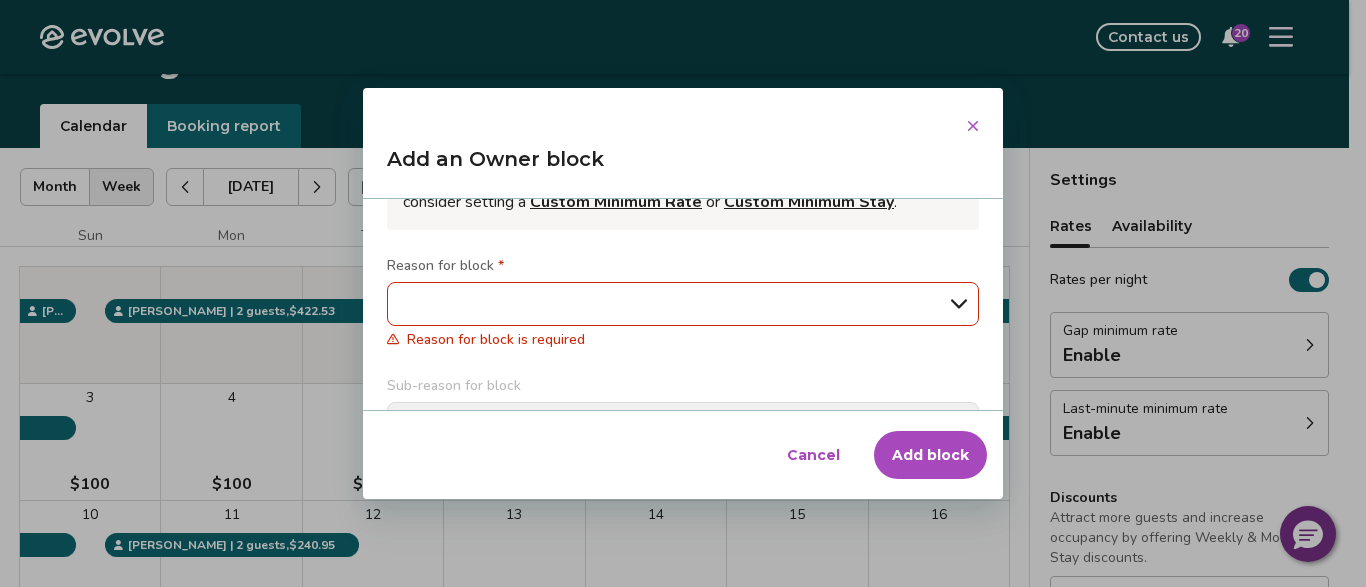 drag, startPoint x: 932, startPoint y: 450, endPoint x: 431, endPoint y: 355, distance: 509.92746 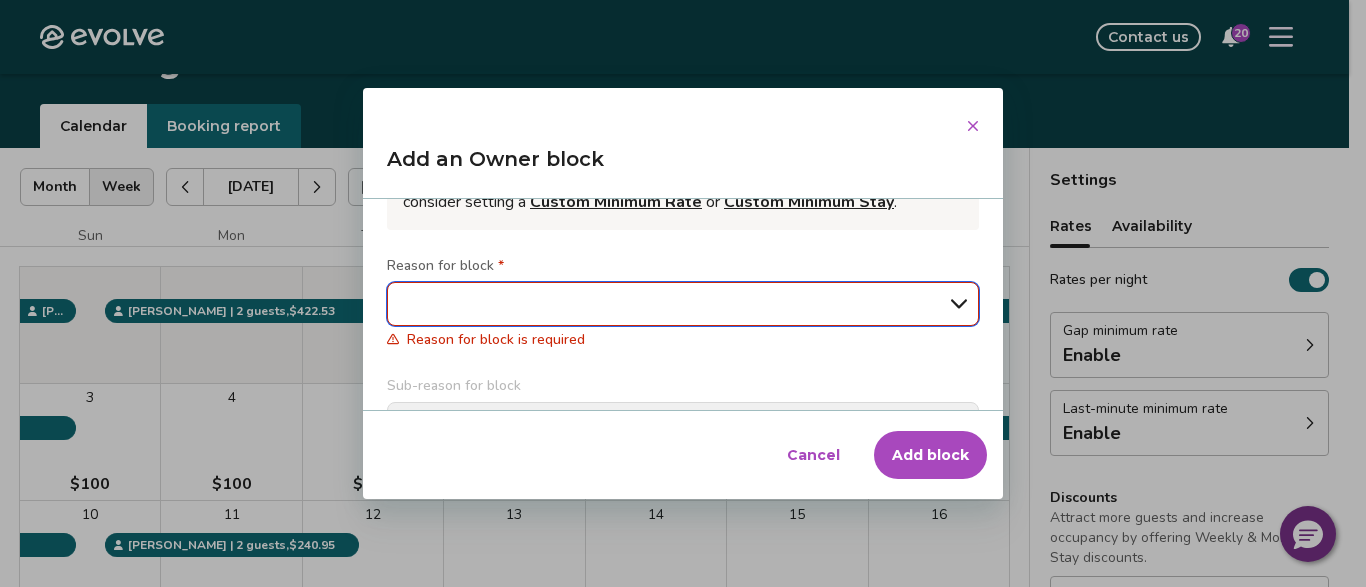 click on "**********" at bounding box center (683, 304) 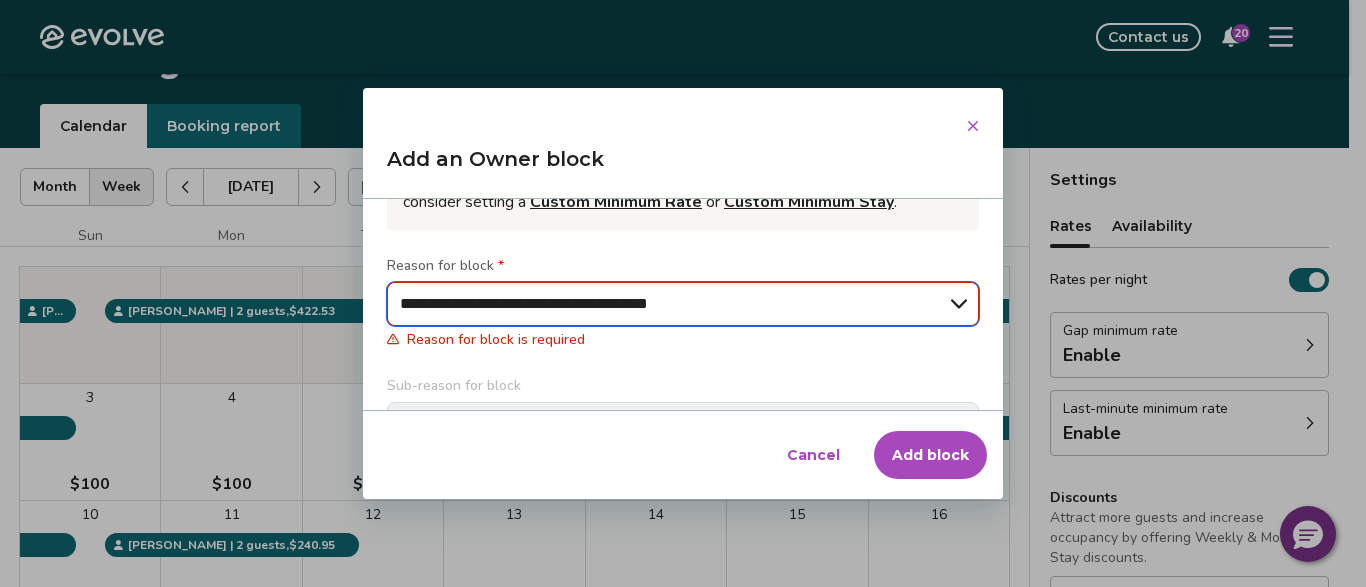 click on "**********" at bounding box center [0, 0] 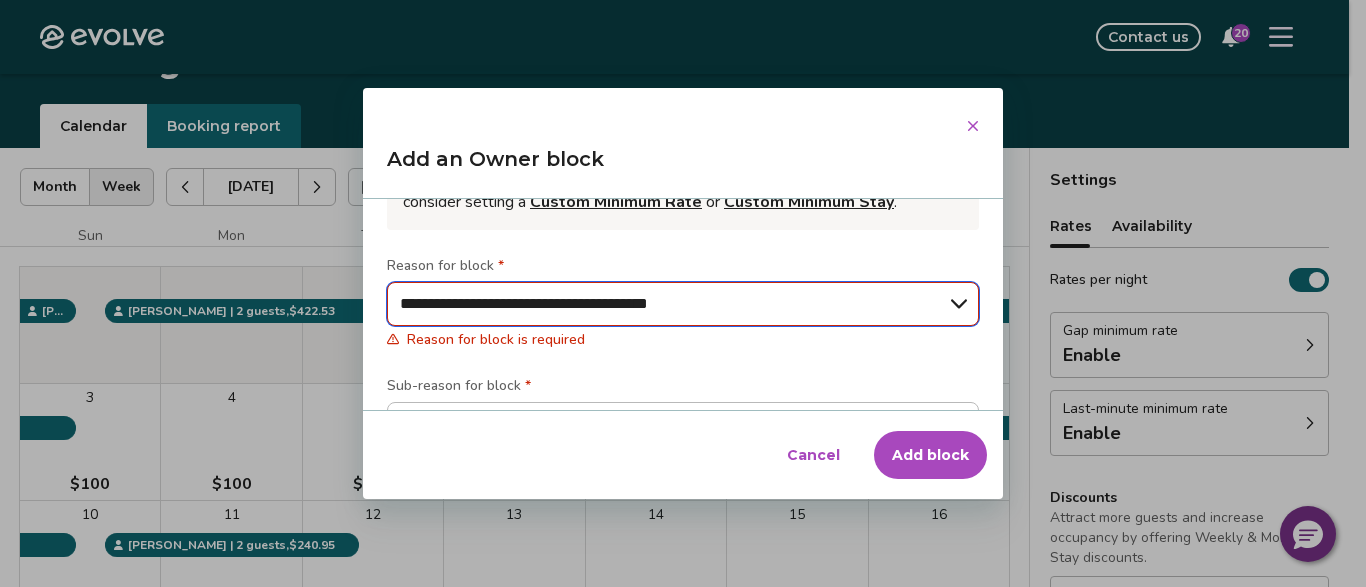 type on "*" 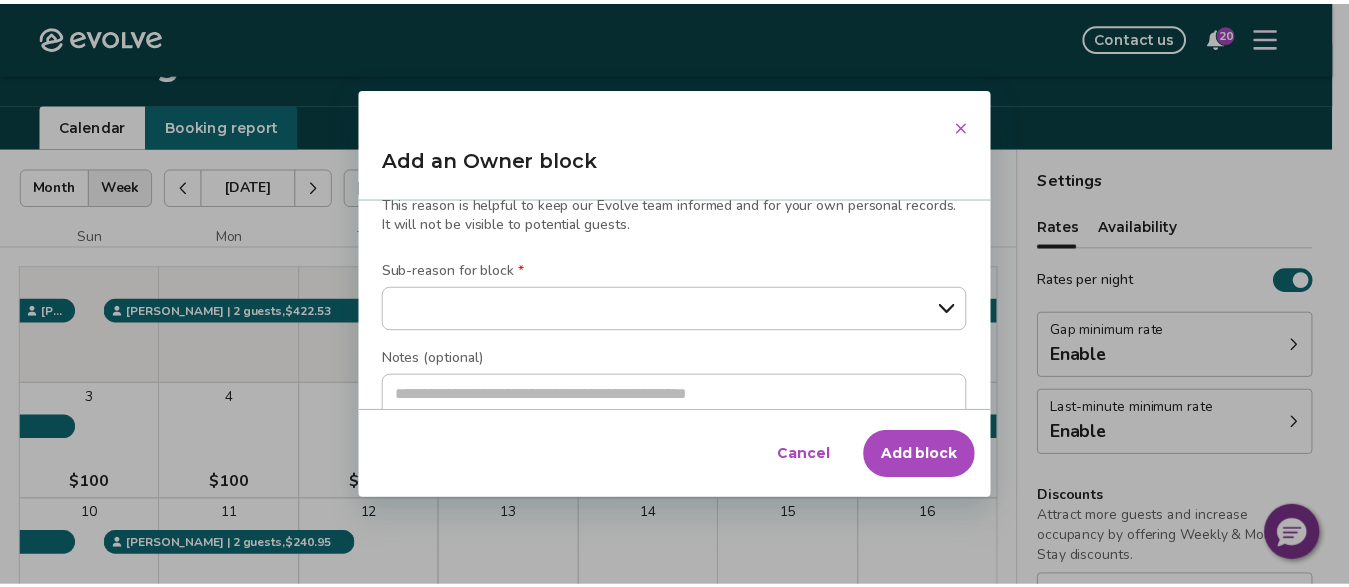 scroll, scrollTop: 351, scrollLeft: 0, axis: vertical 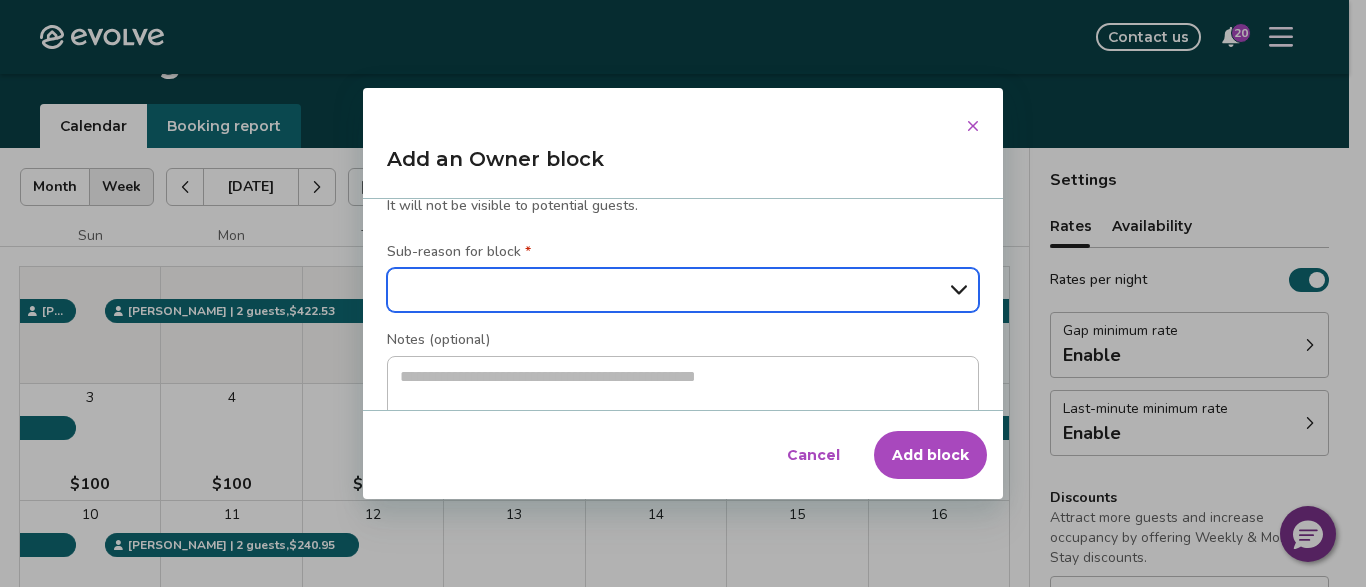 click on "**********" at bounding box center [683, 290] 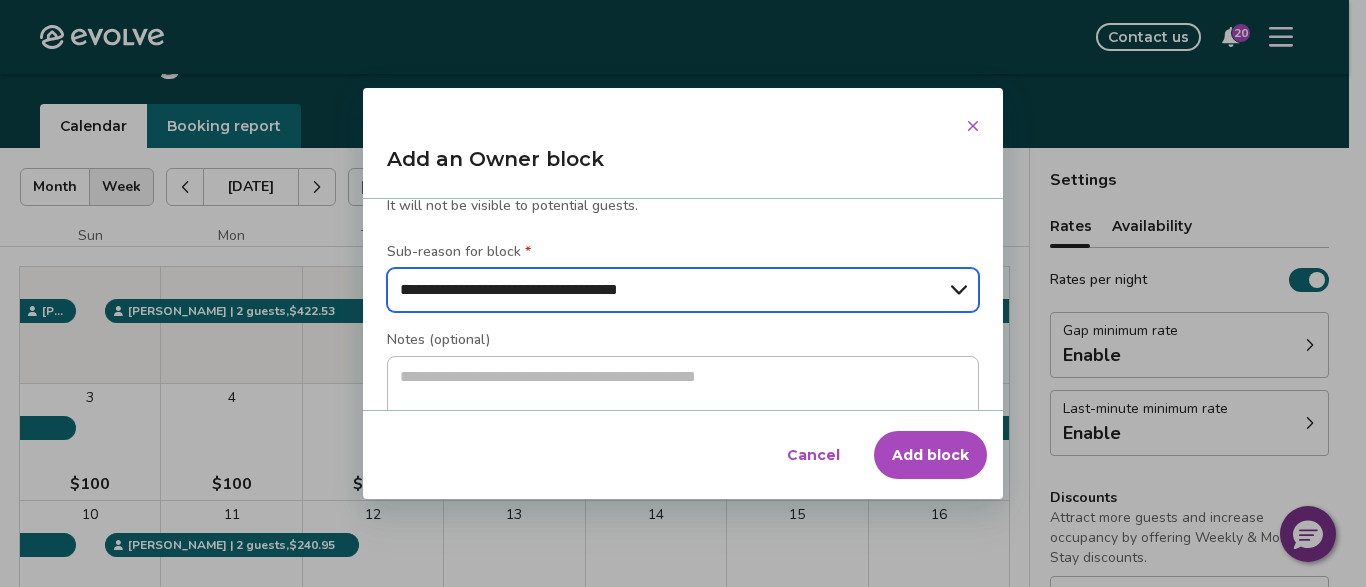 click on "**********" at bounding box center [0, 0] 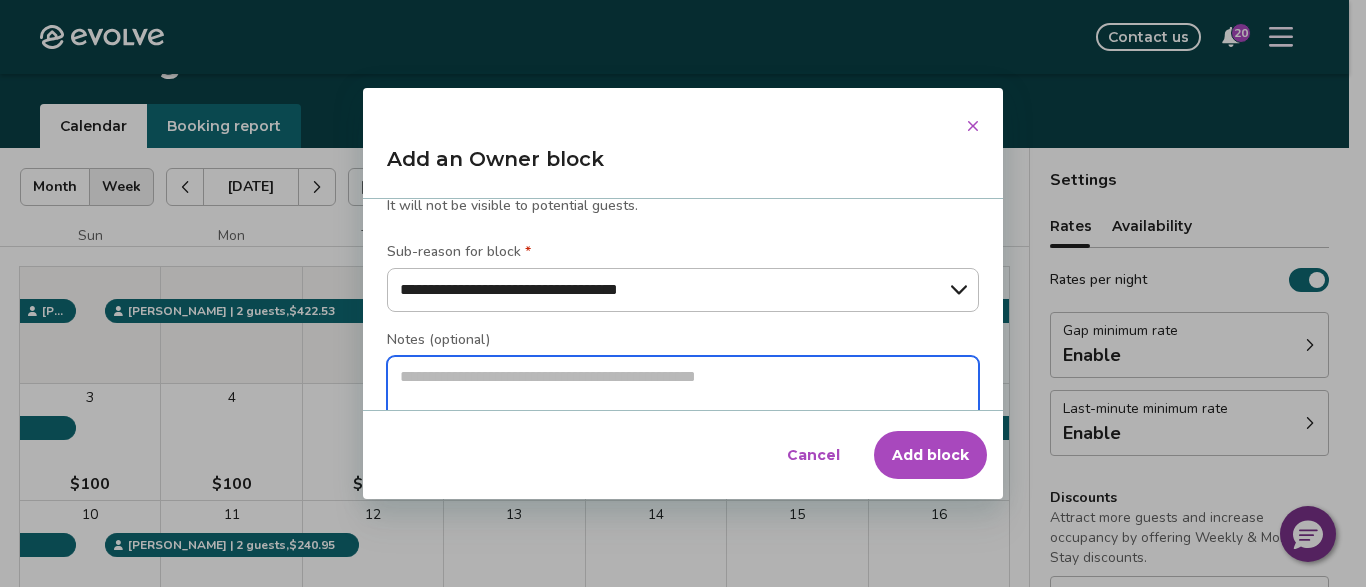 click at bounding box center [683, 393] 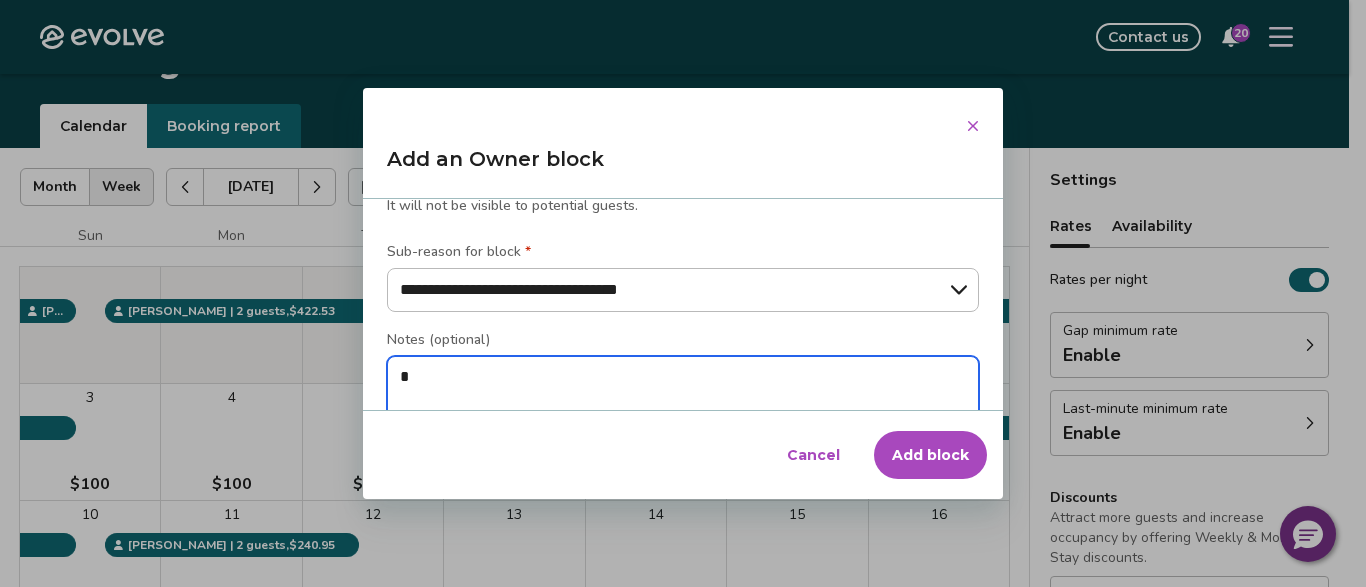 type on "*" 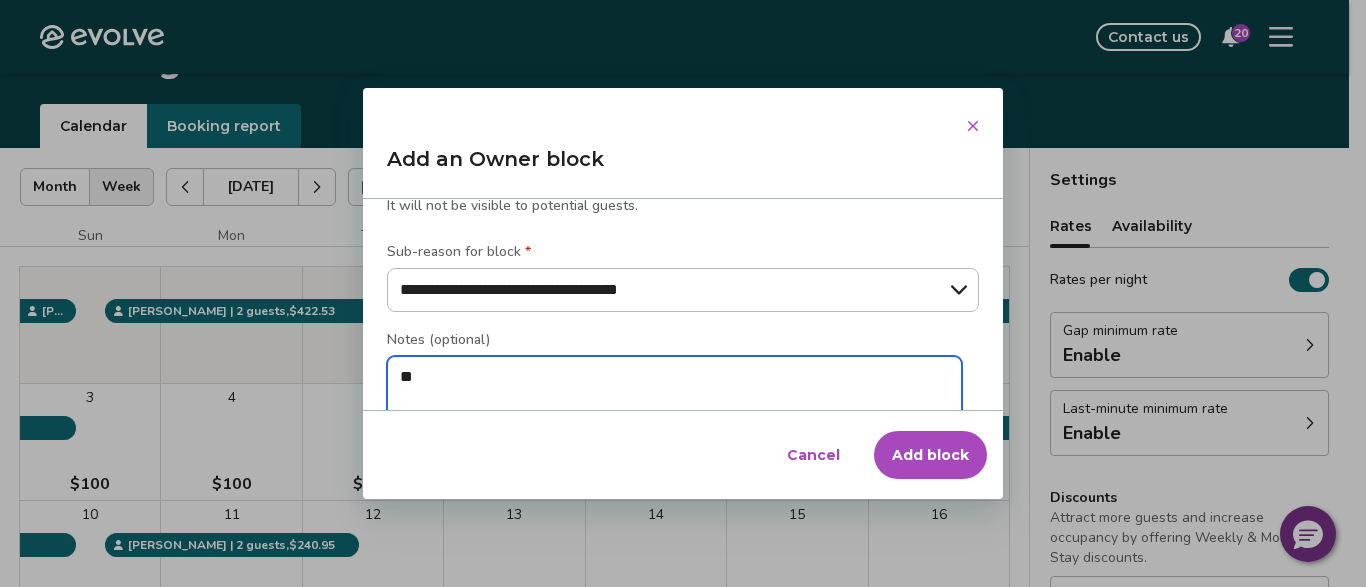 type on "*" 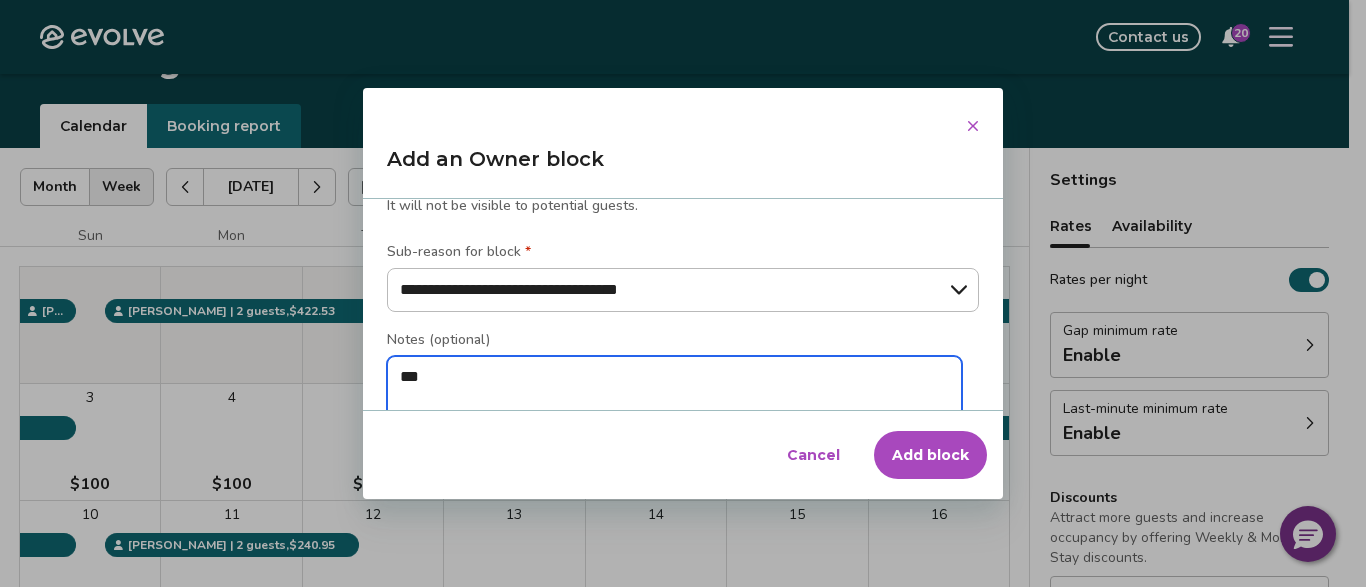 type on "*" 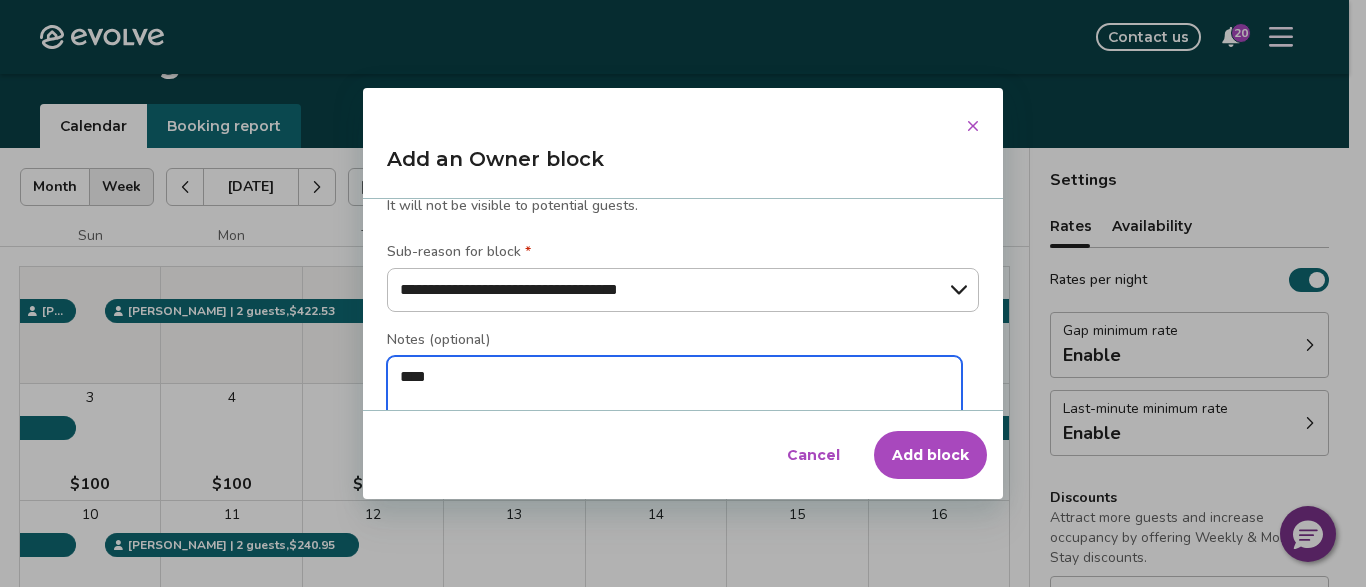 type on "*" 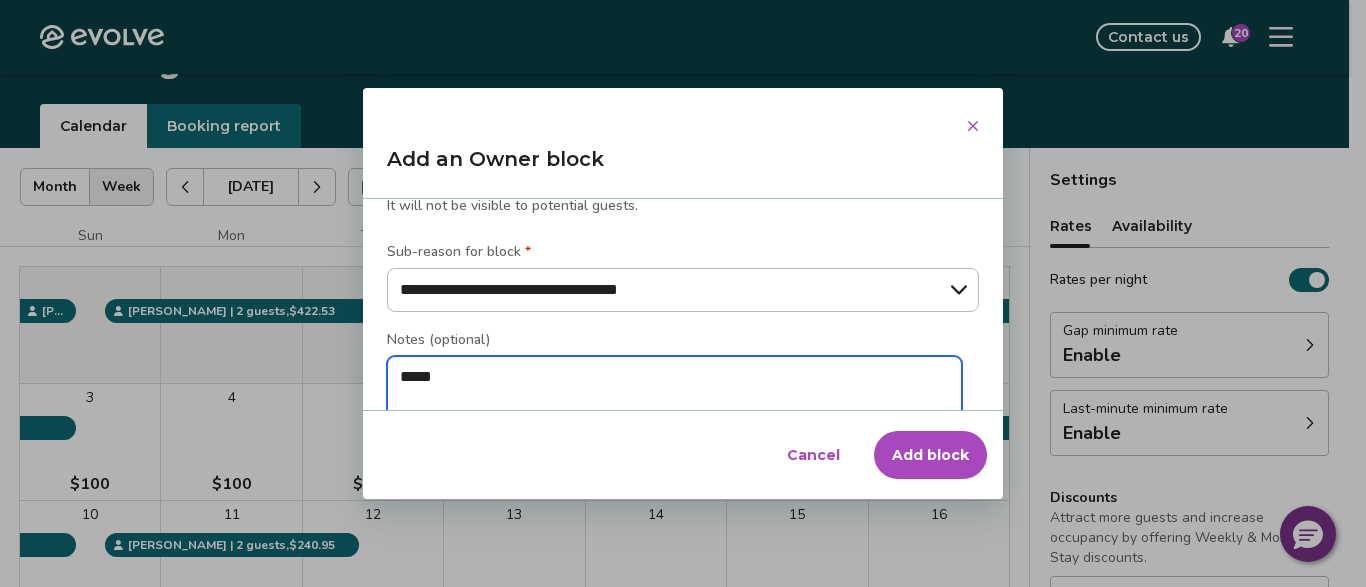 type on "*" 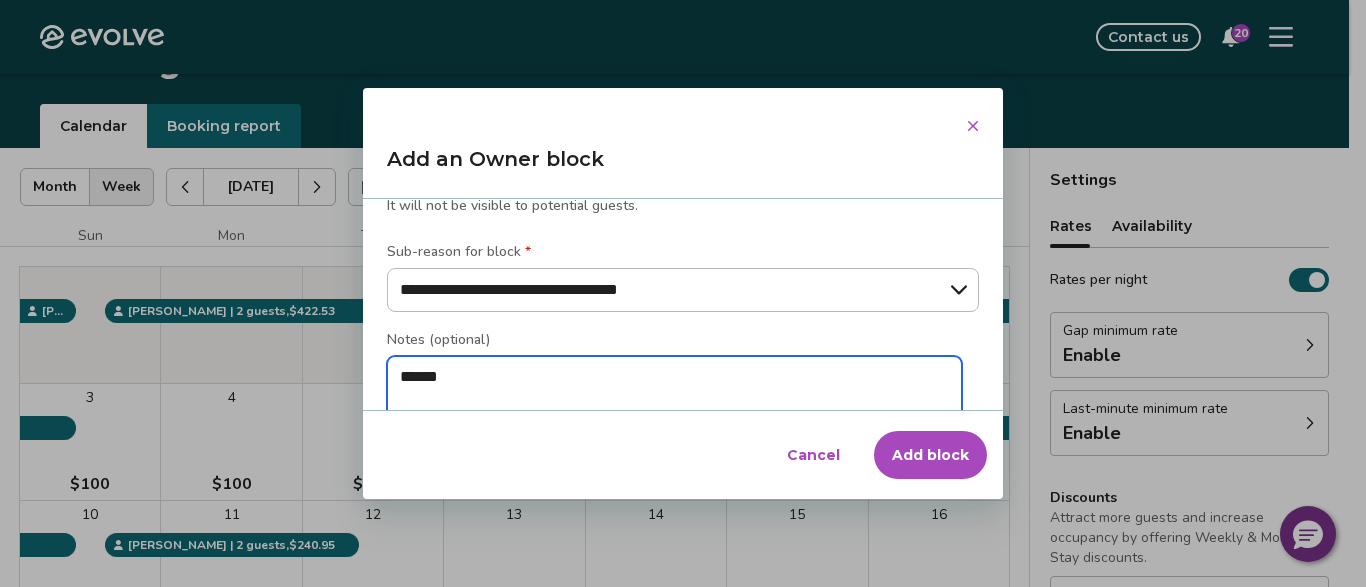 type on "******" 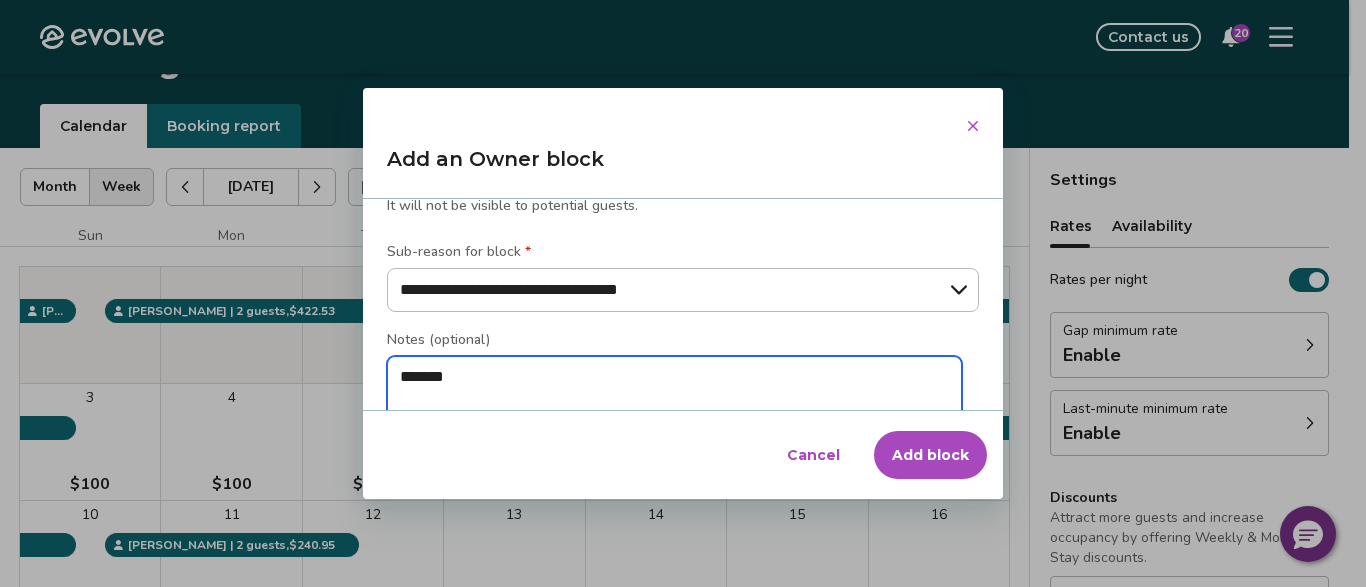 type on "*" 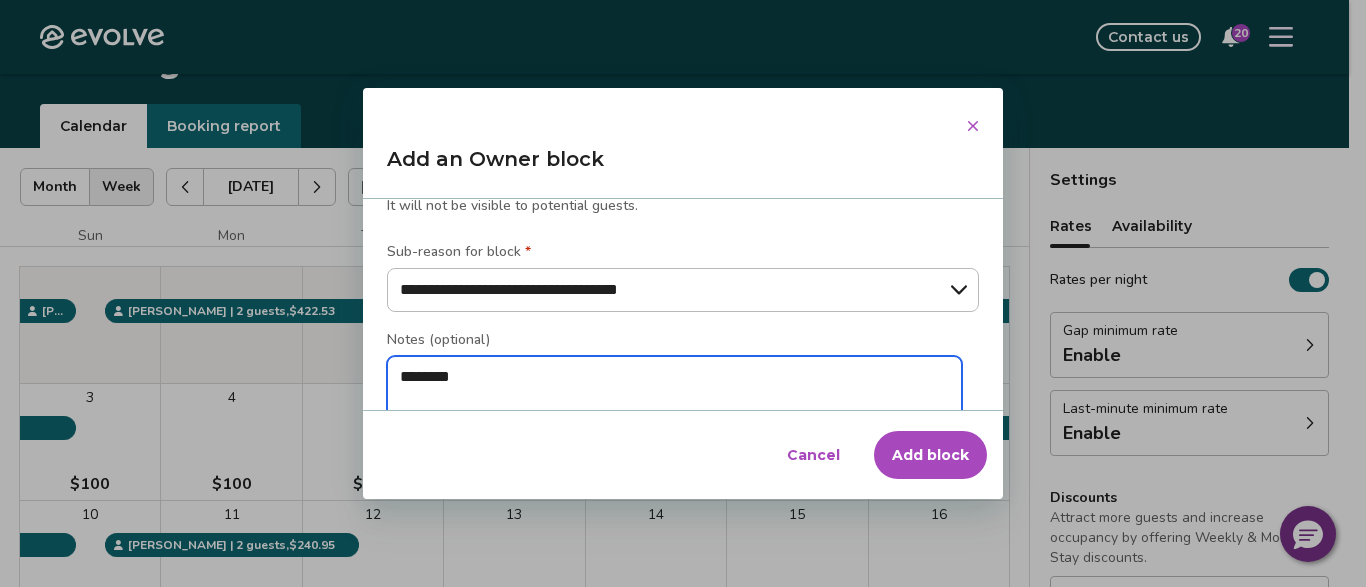 type on "*" 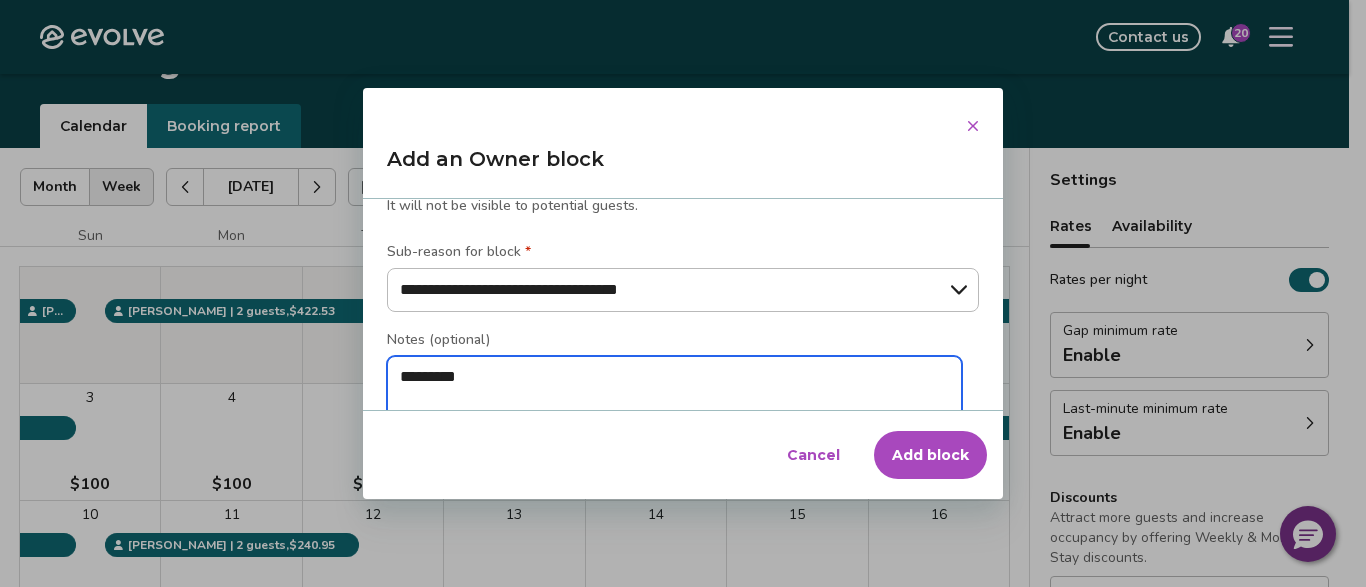 type on "*" 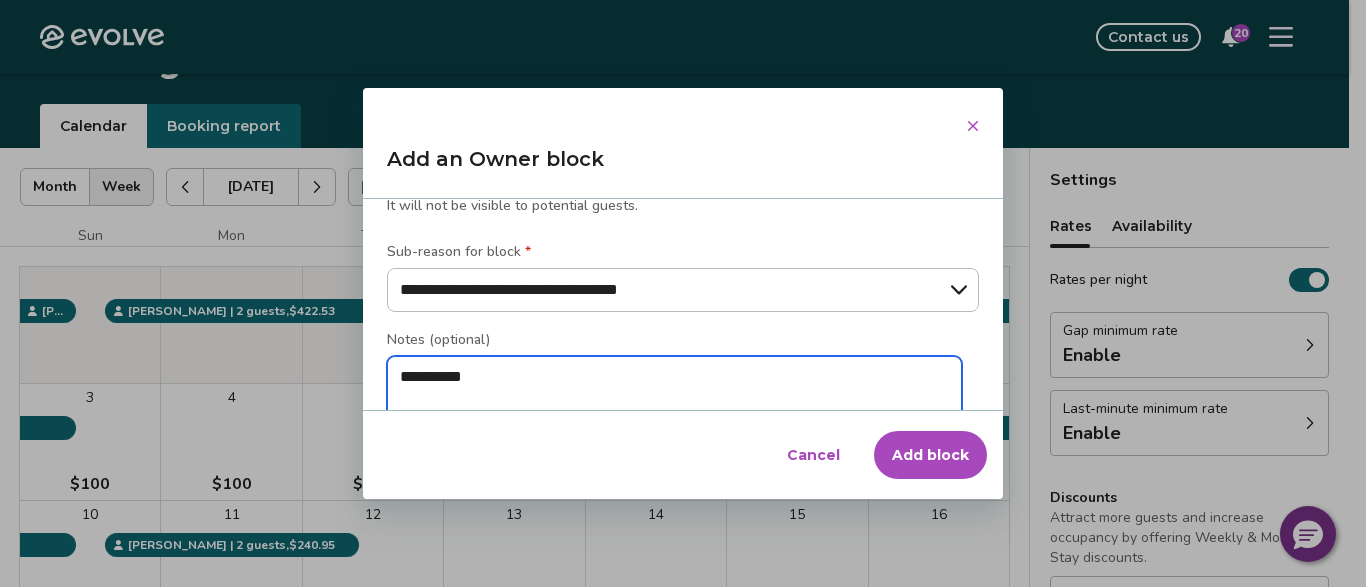 type on "*" 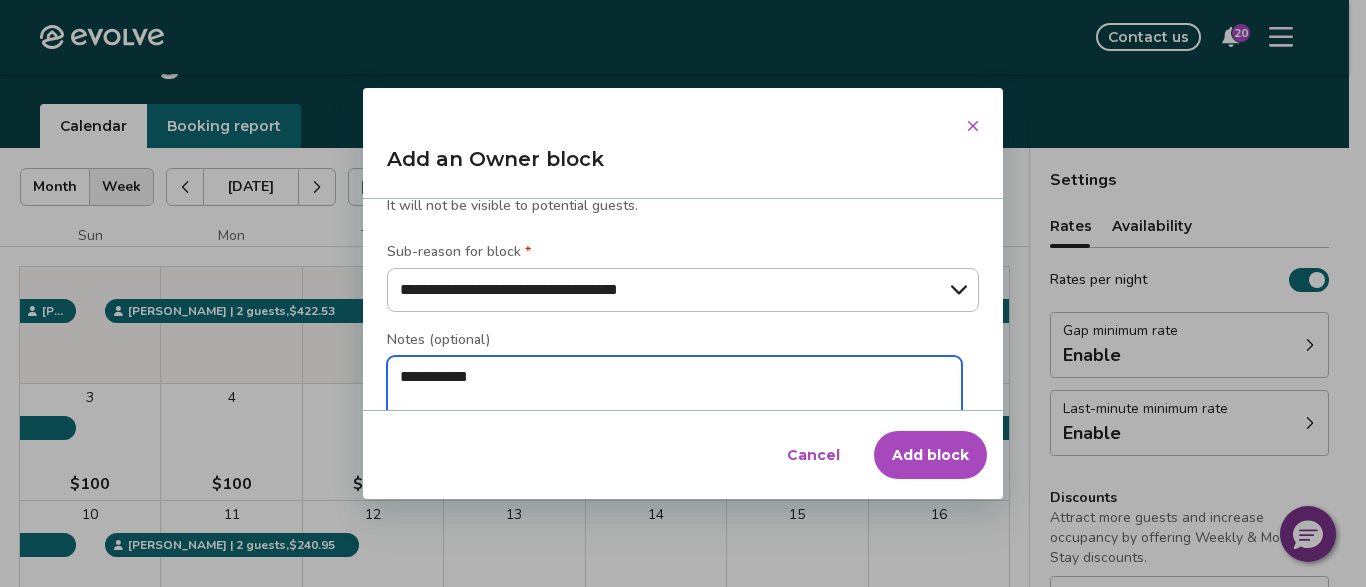 type on "*" 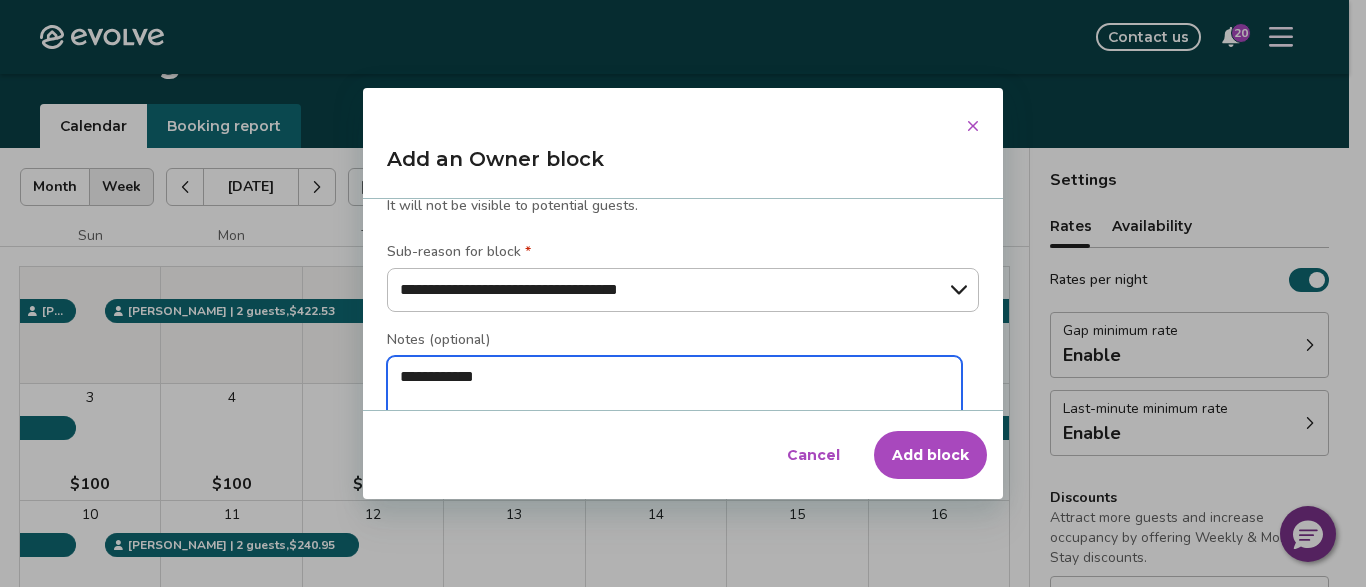 type on "*" 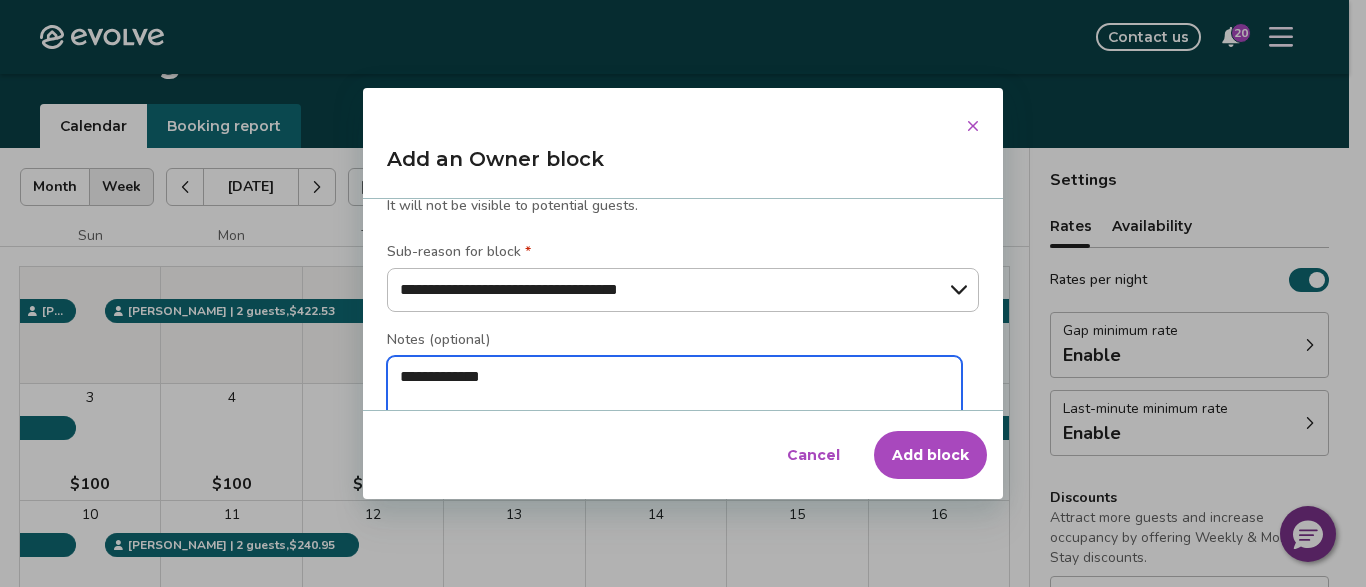 type on "*" 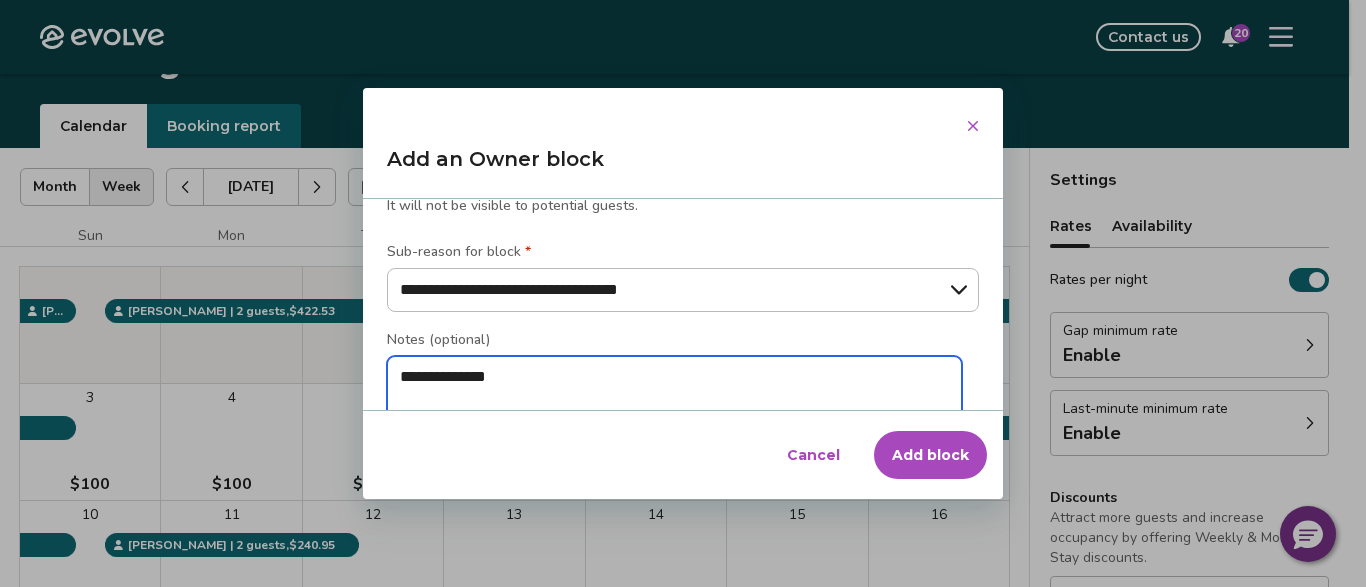 type on "*" 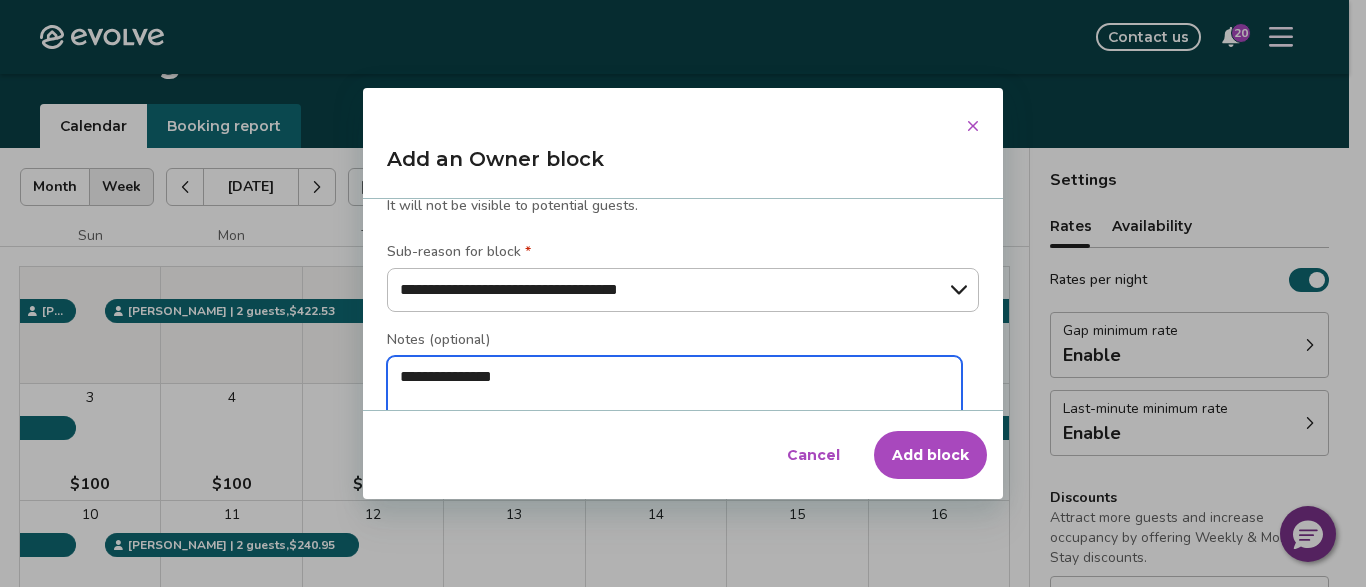 type on "*" 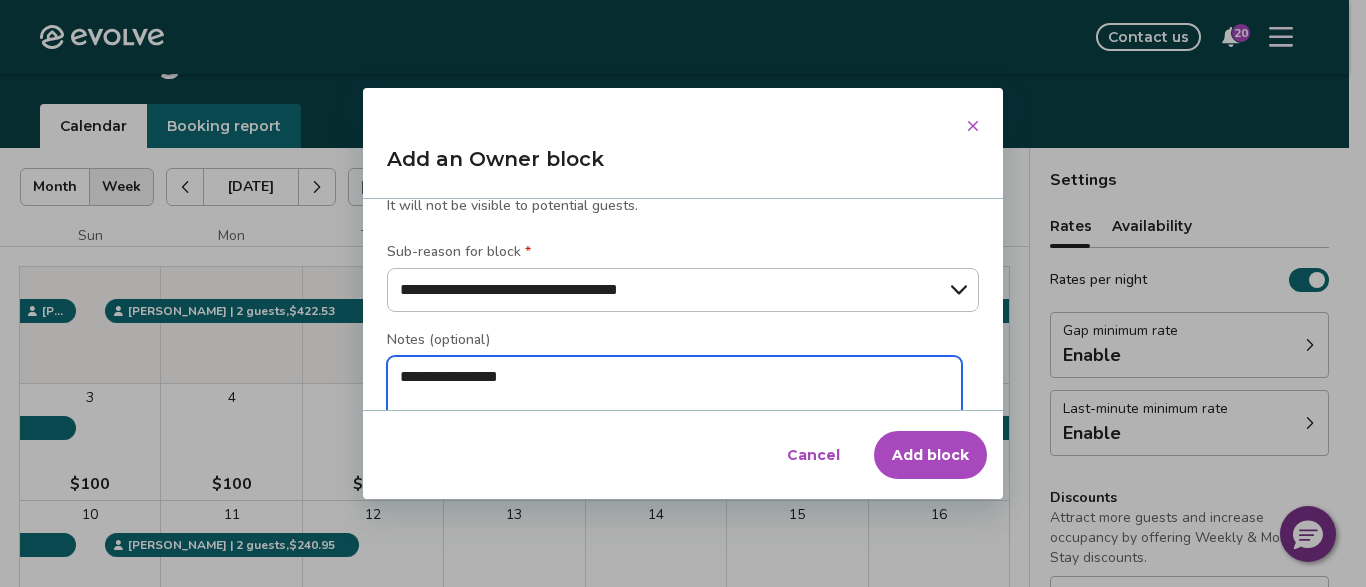 type on "*" 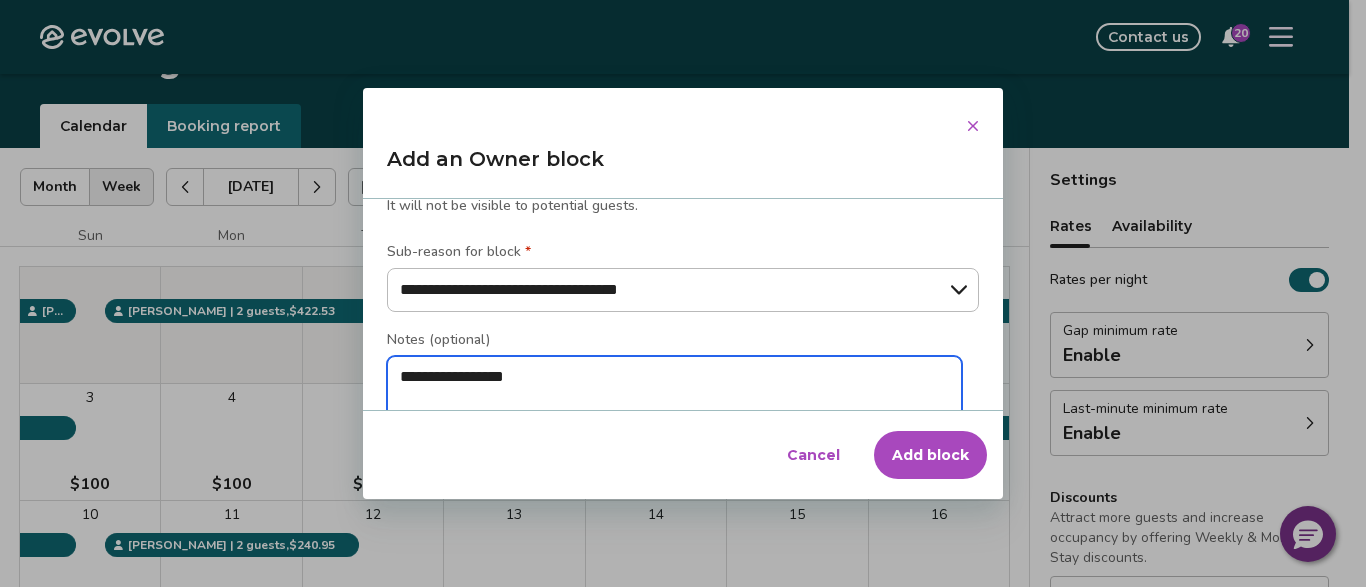 type on "*" 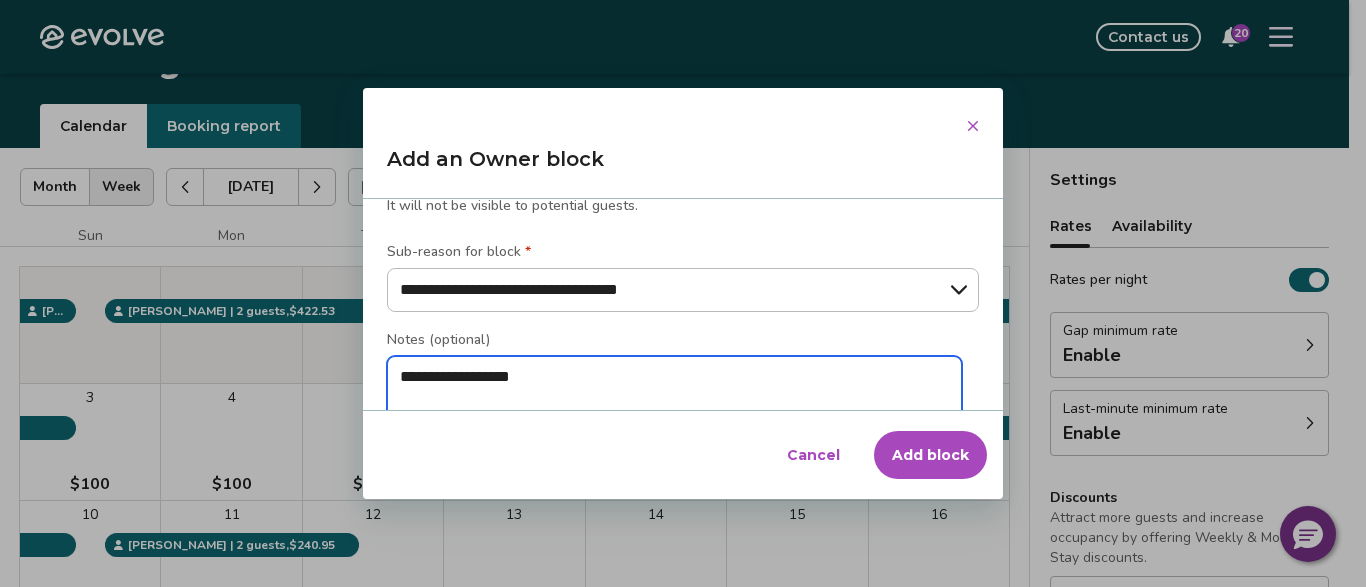 type on "*" 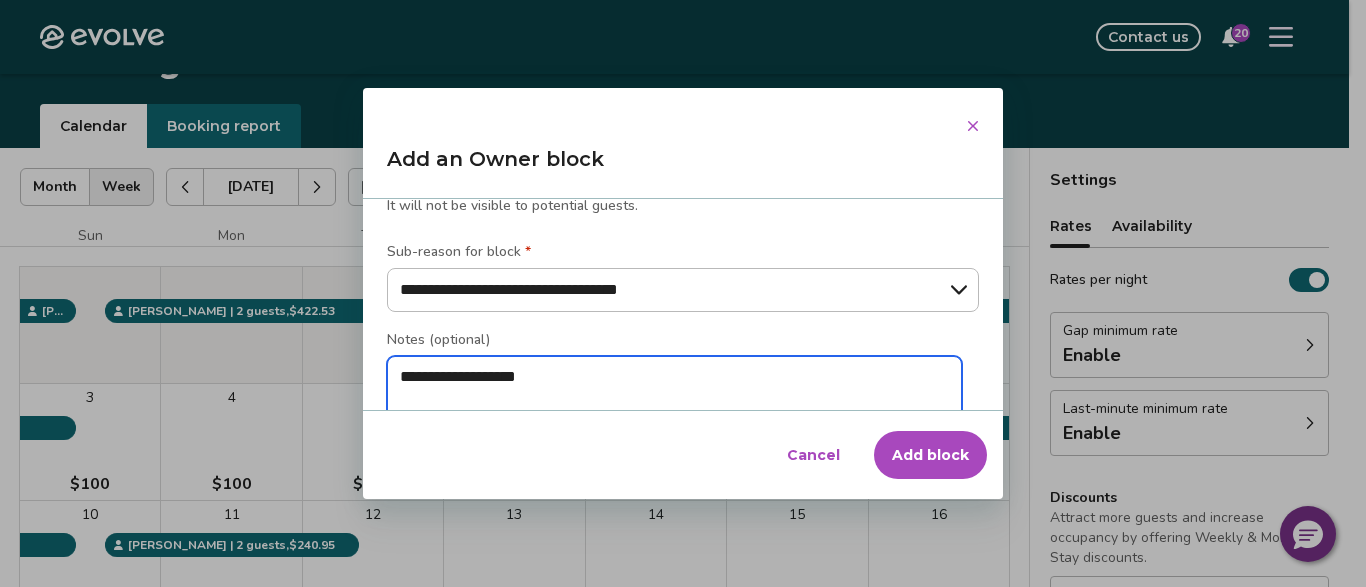 type on "**********" 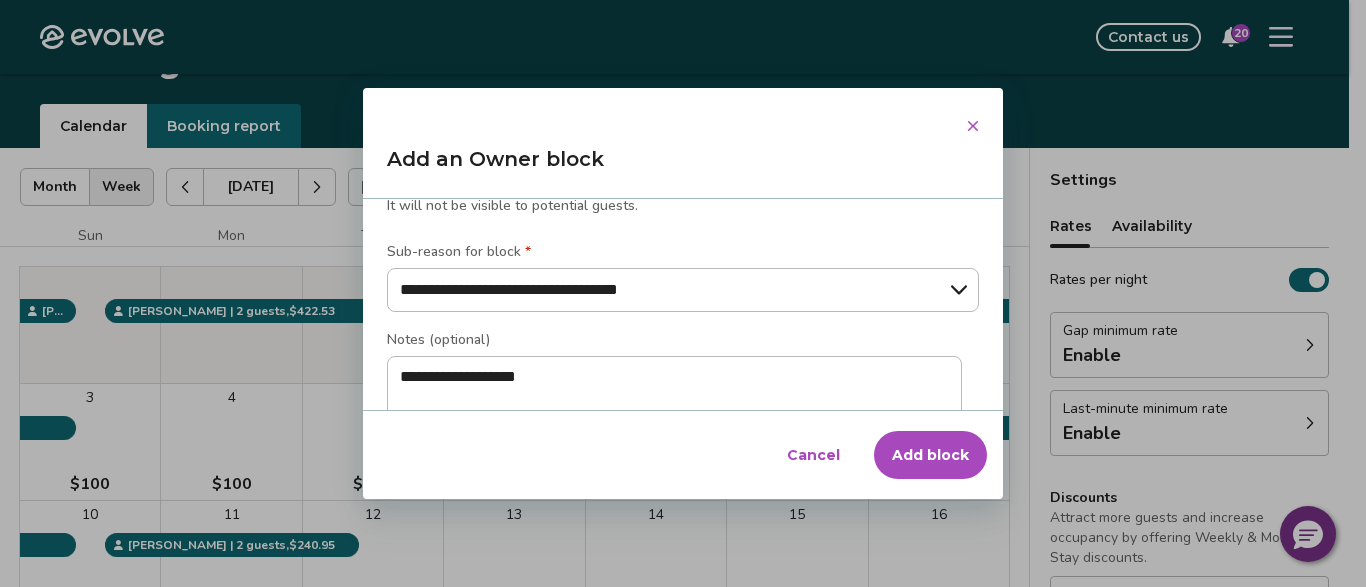click on "Add block" at bounding box center (930, 455) 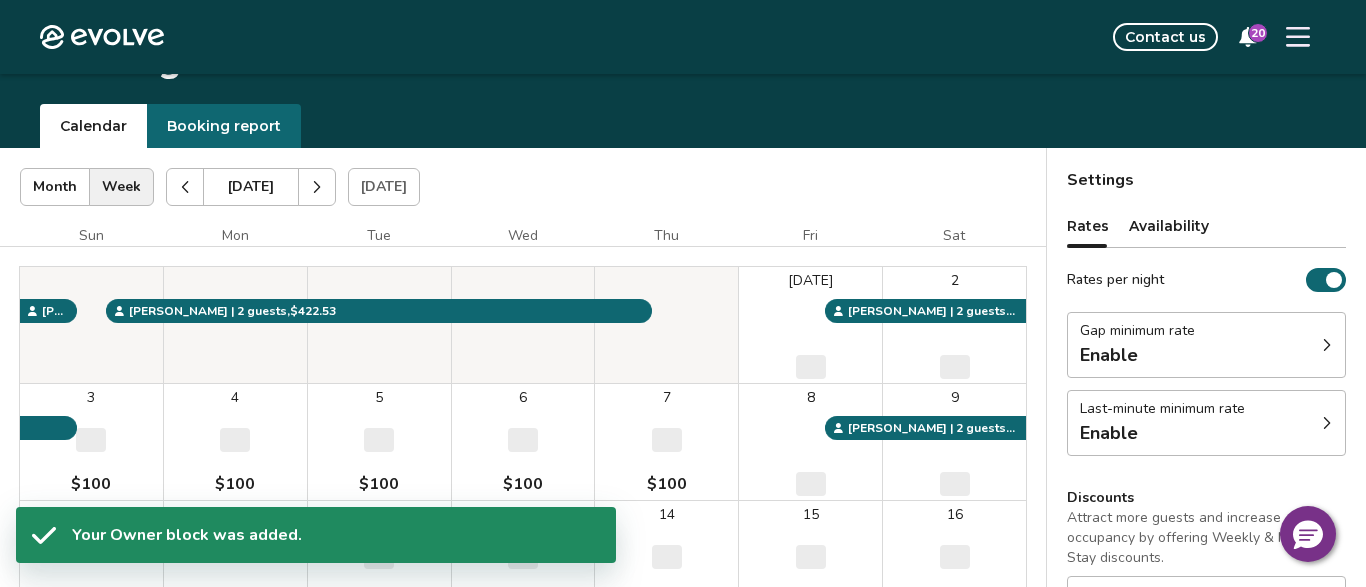 type on "*" 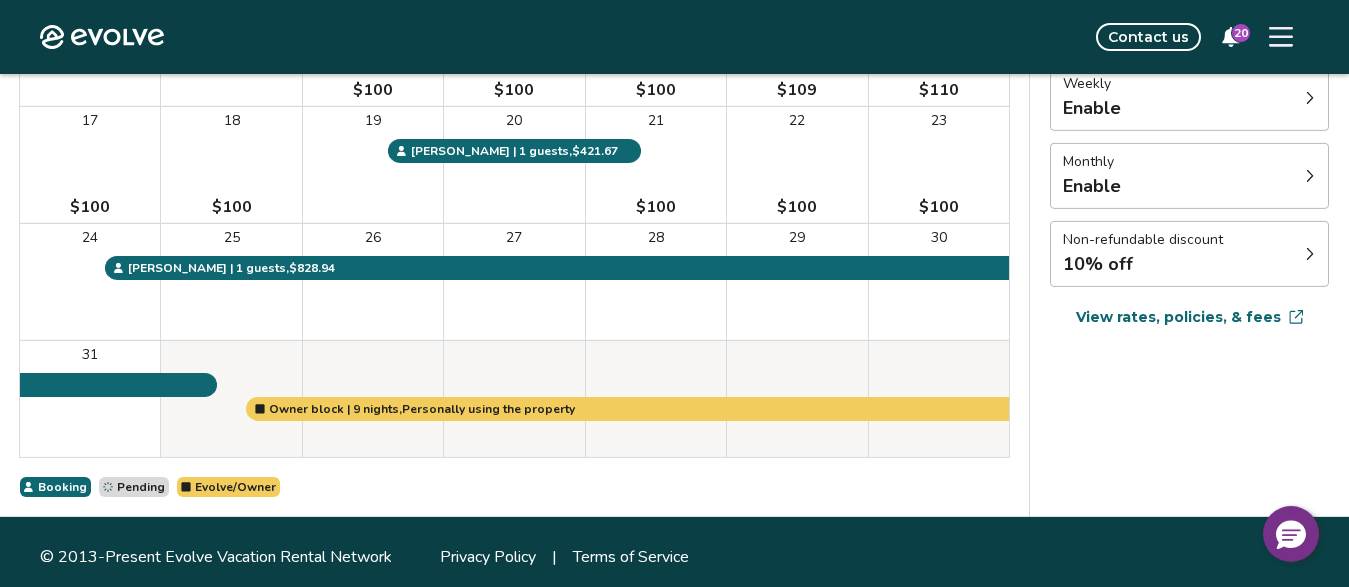scroll, scrollTop: 555, scrollLeft: 0, axis: vertical 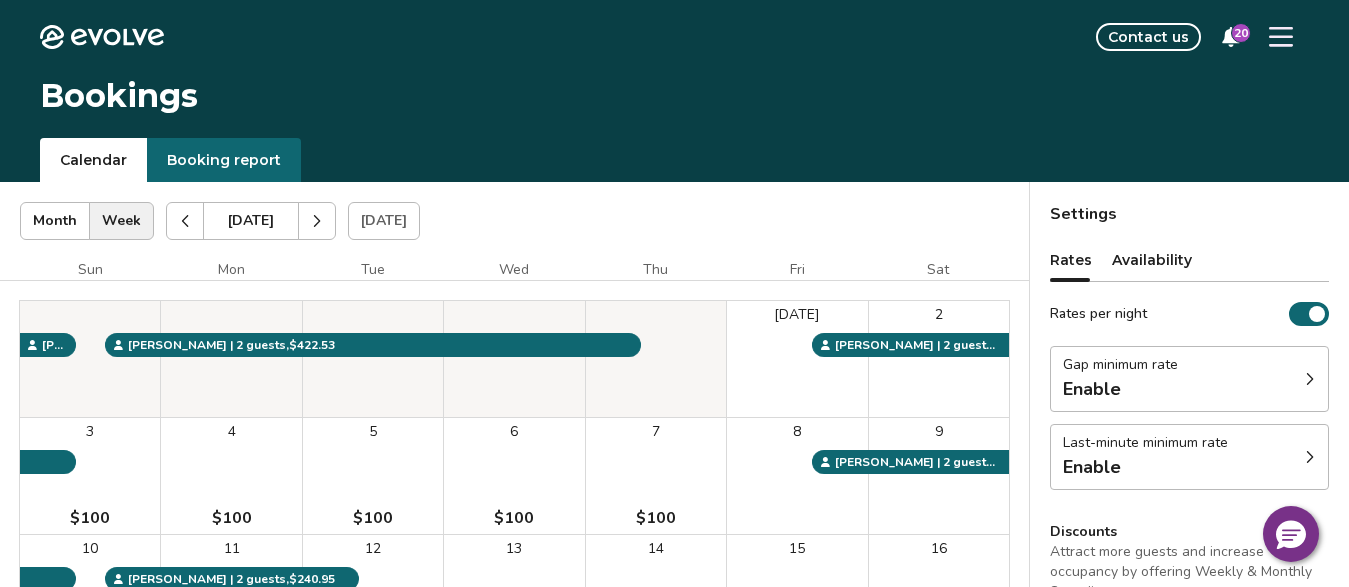 click at bounding box center (317, 221) 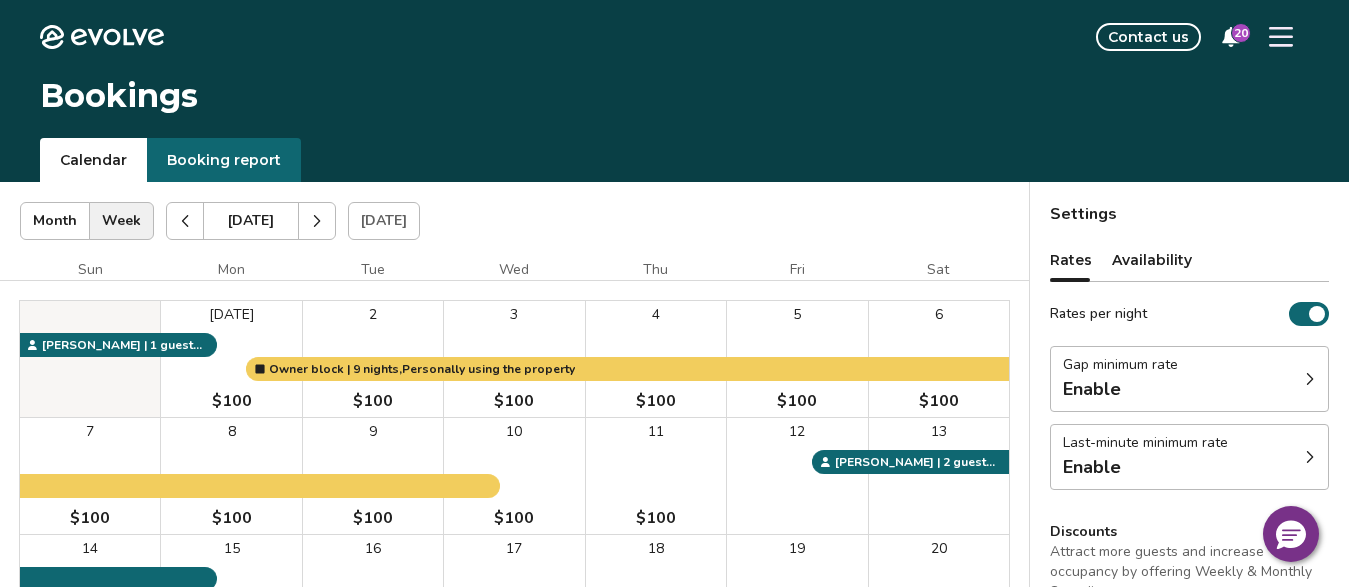 click 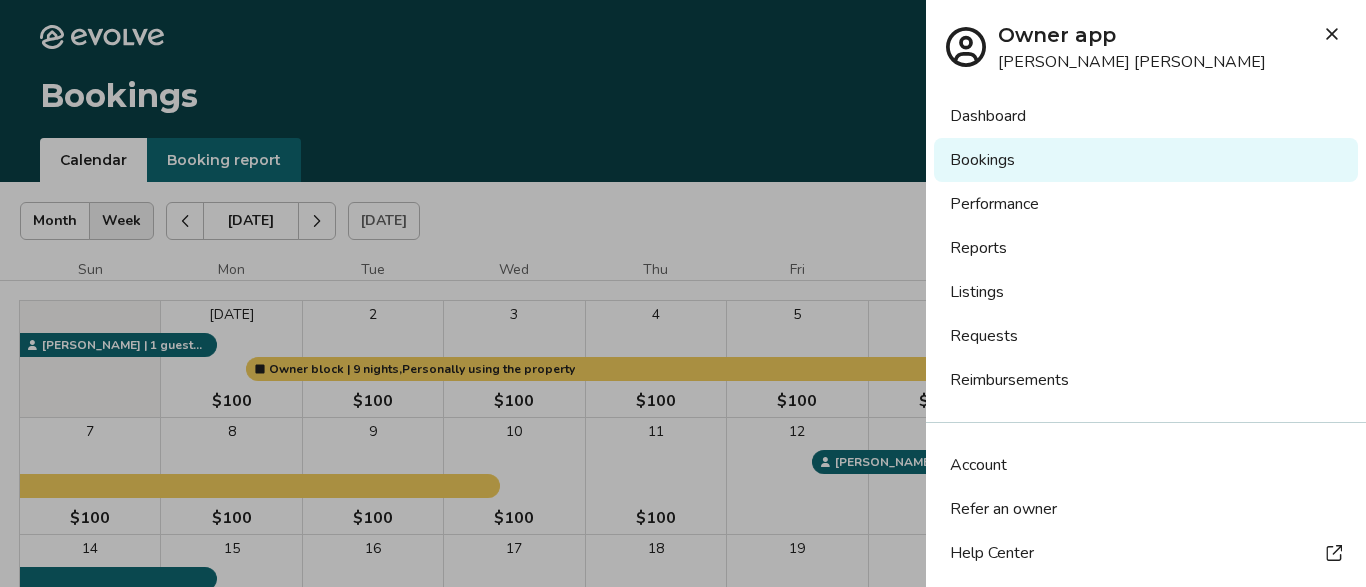 click on "Listings" at bounding box center (1146, 292) 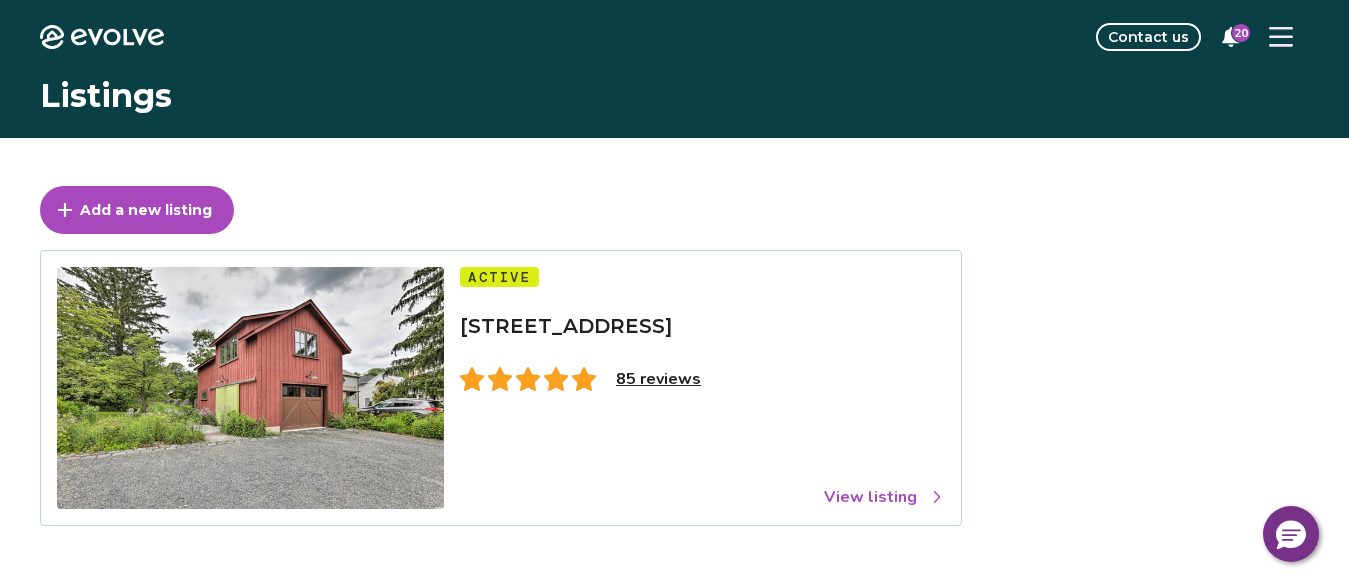 scroll, scrollTop: 0, scrollLeft: 0, axis: both 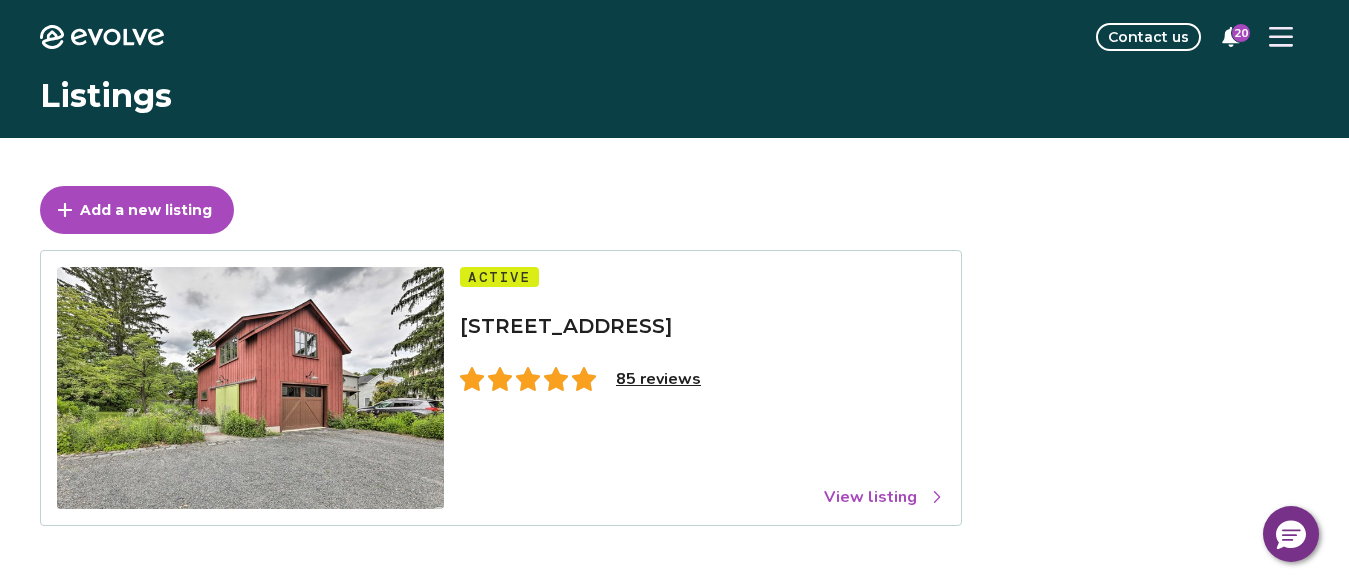 click on "85 reviews" at bounding box center (658, 379) 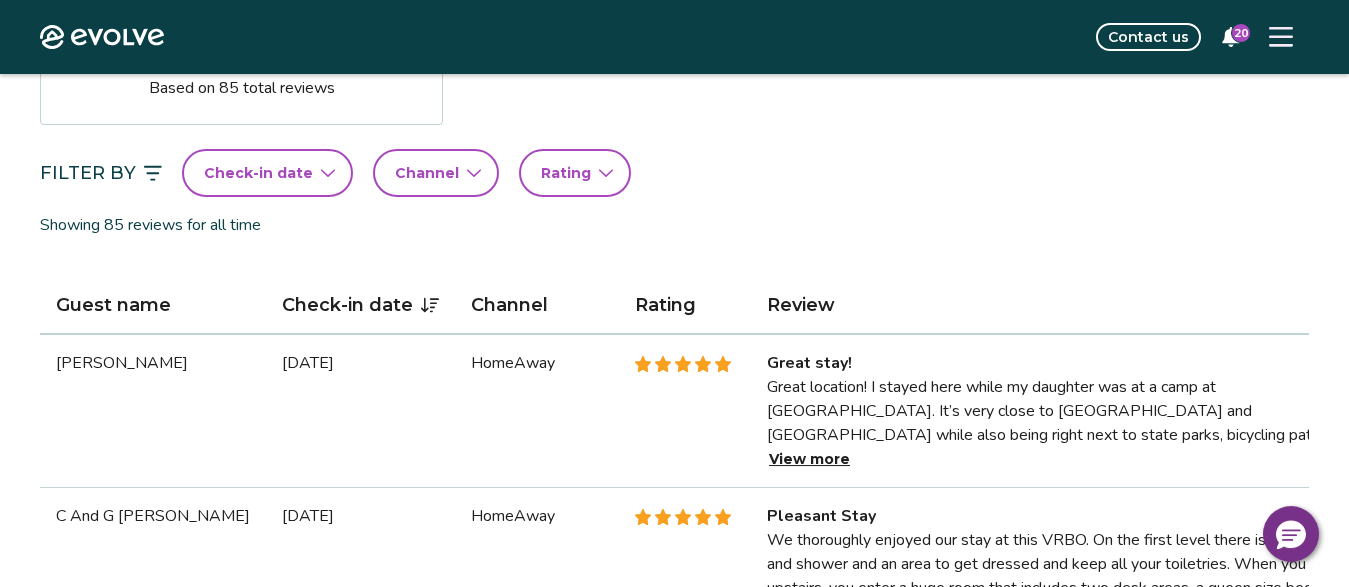 scroll, scrollTop: 442, scrollLeft: 0, axis: vertical 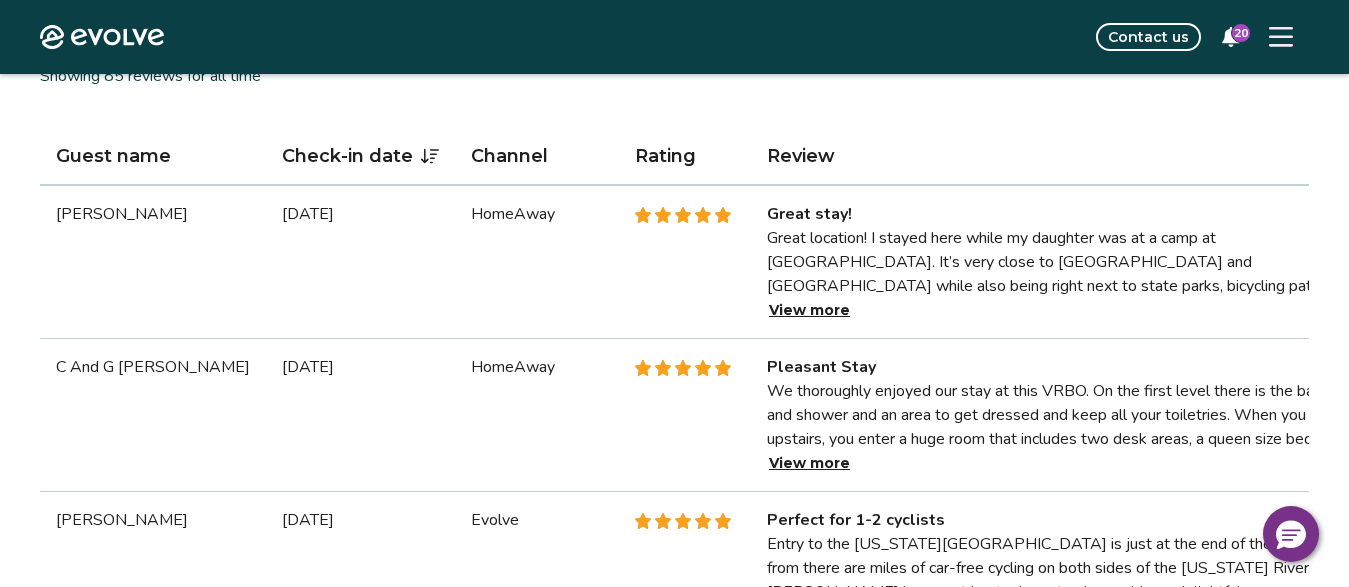 click on "View more" at bounding box center [809, 310] 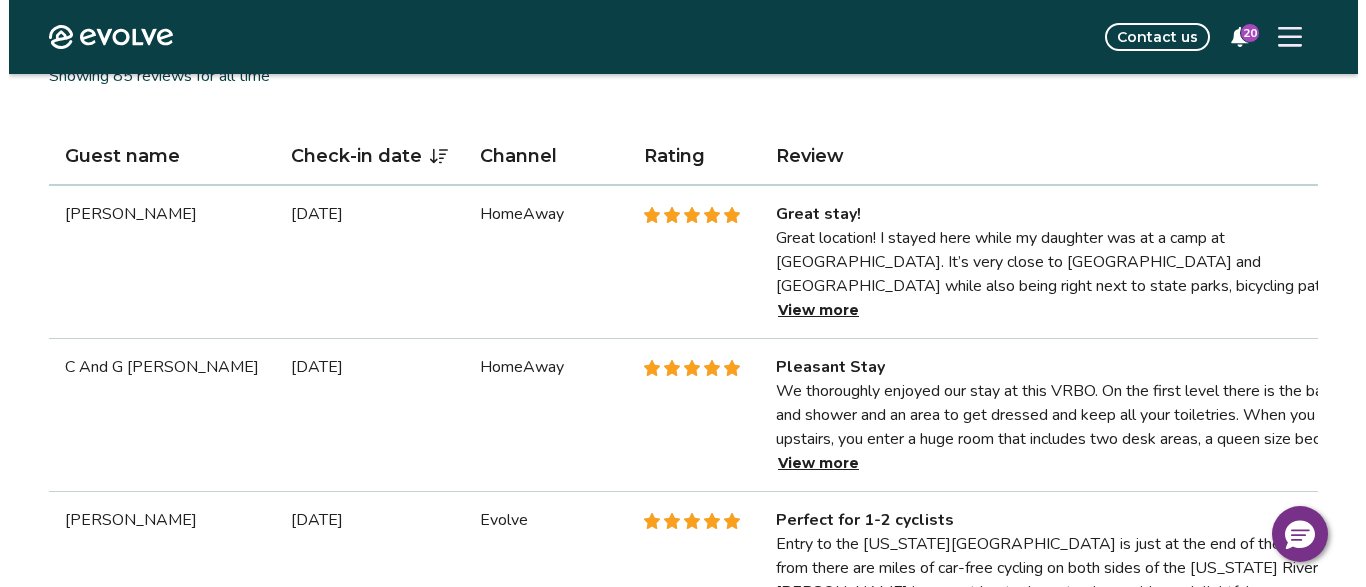 scroll, scrollTop: 0, scrollLeft: 0, axis: both 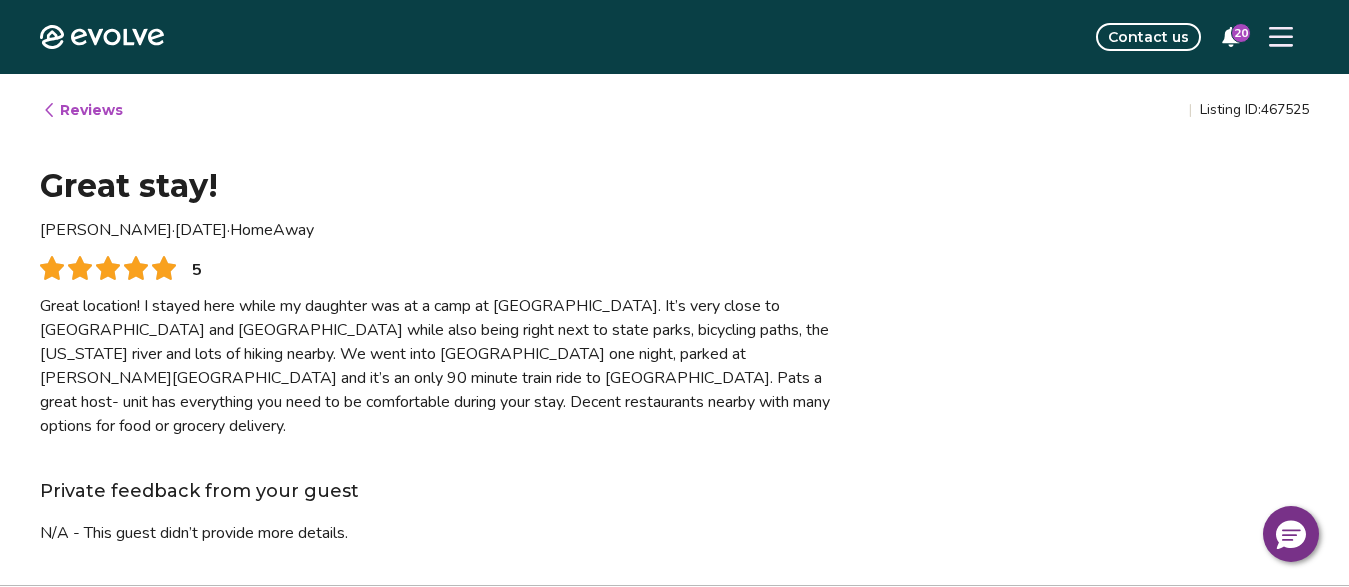 type on "*" 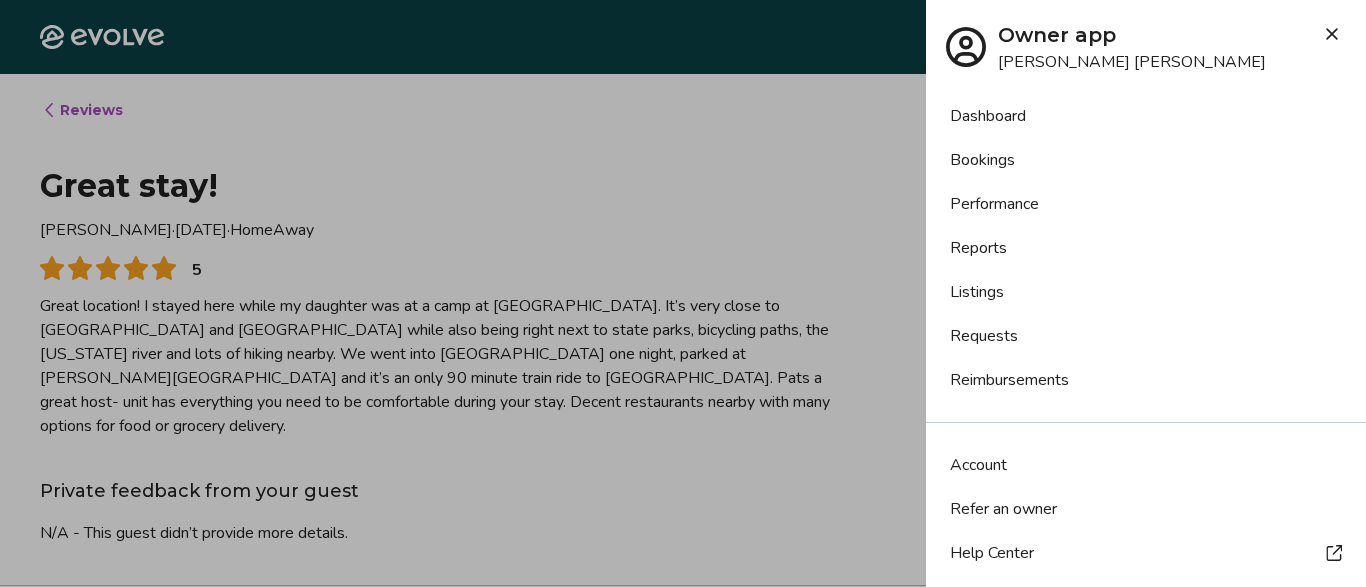 click on "Bookings" at bounding box center (1146, 160) 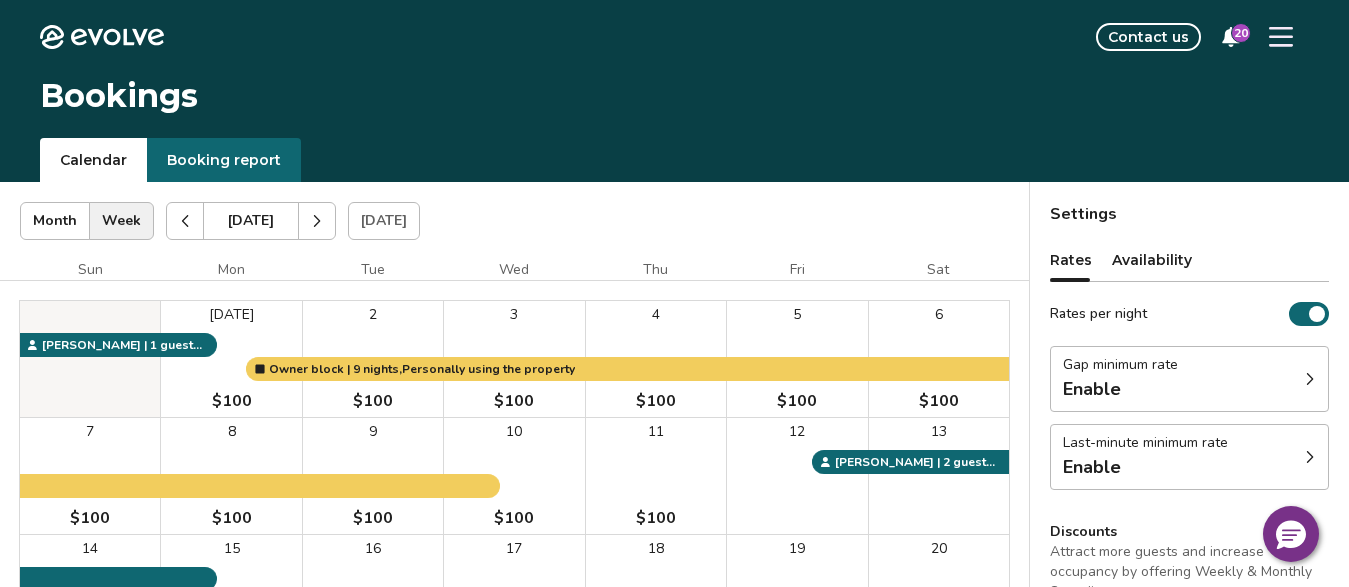 scroll, scrollTop: 0, scrollLeft: 0, axis: both 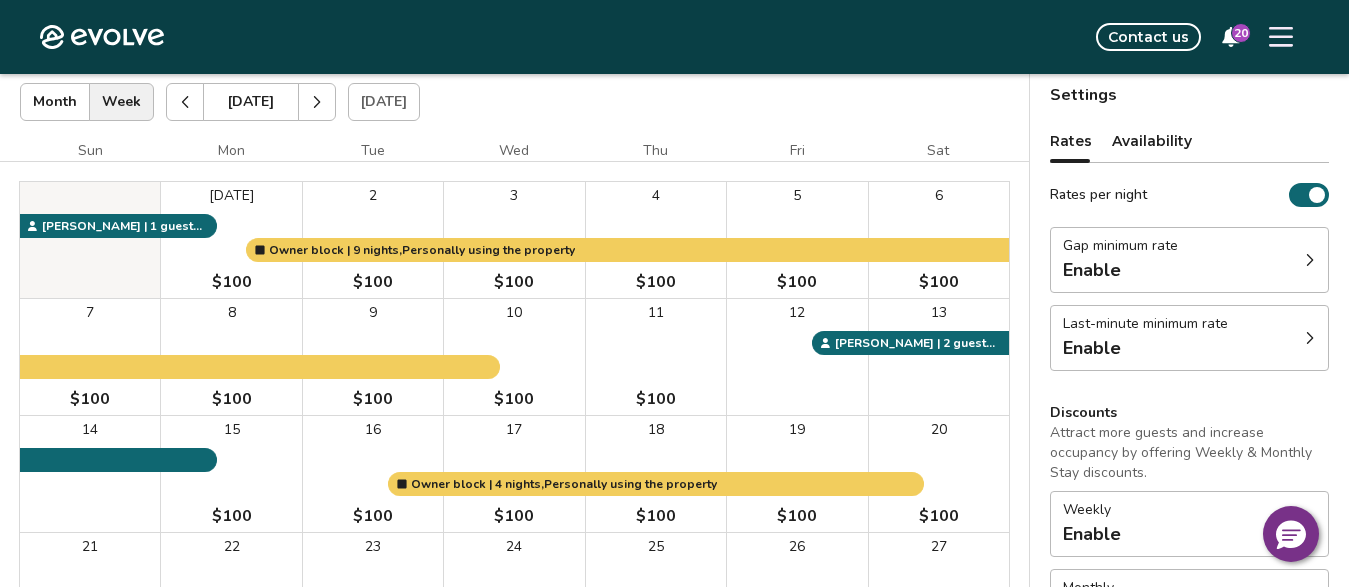 click 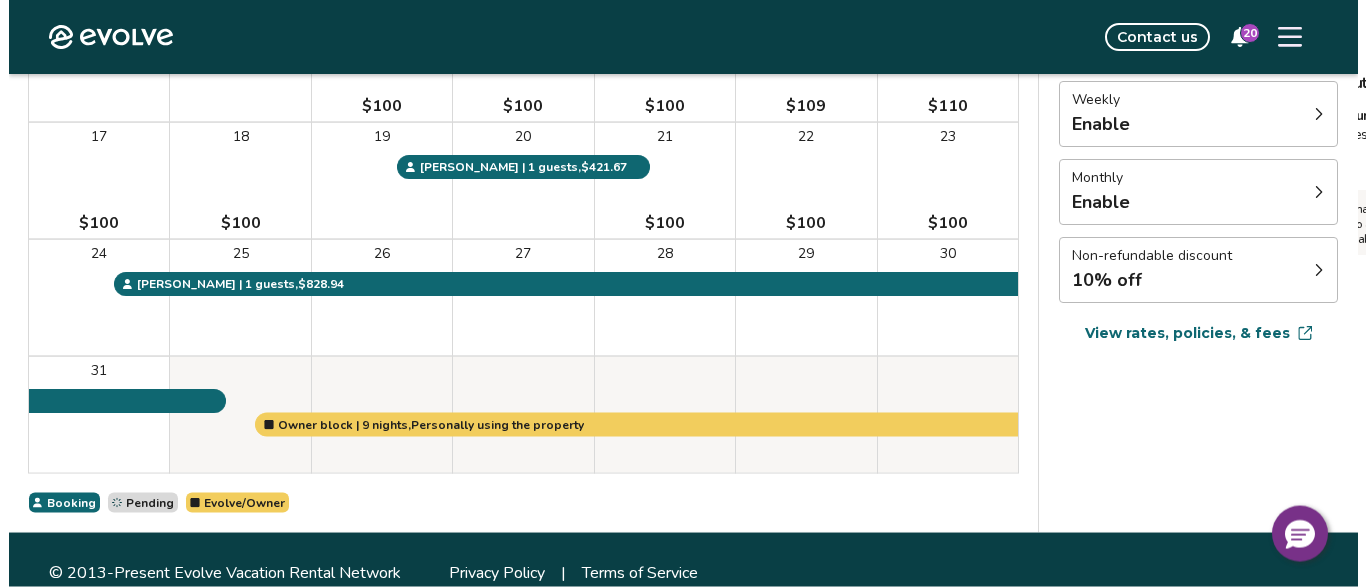 scroll, scrollTop: 555, scrollLeft: 0, axis: vertical 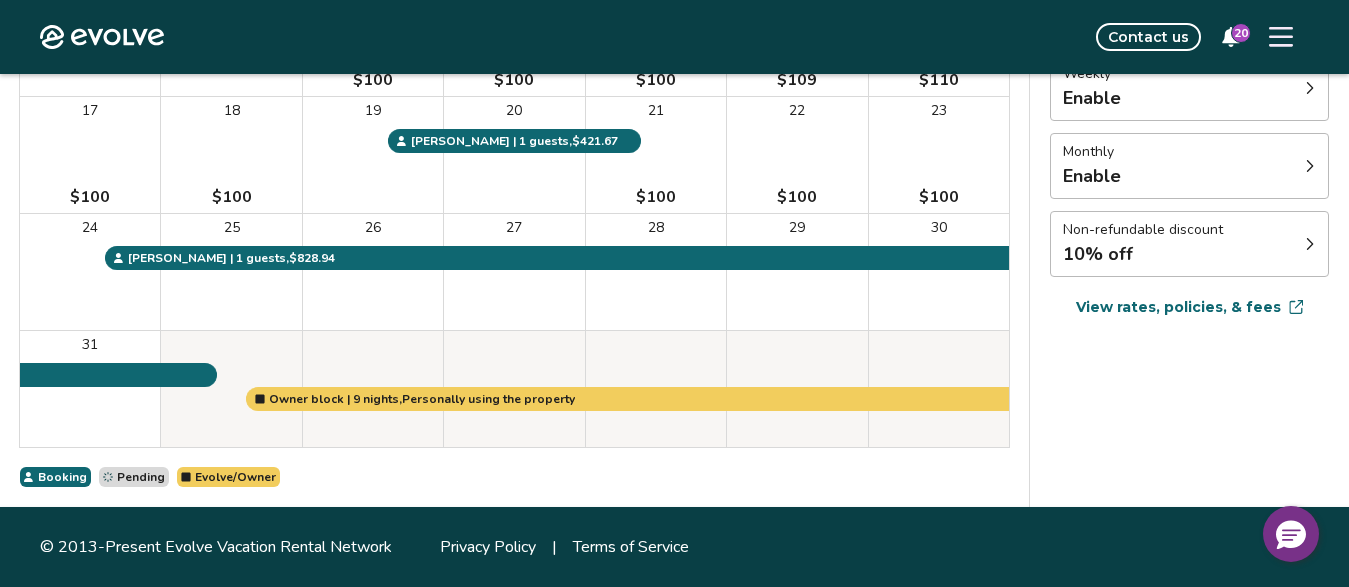 click 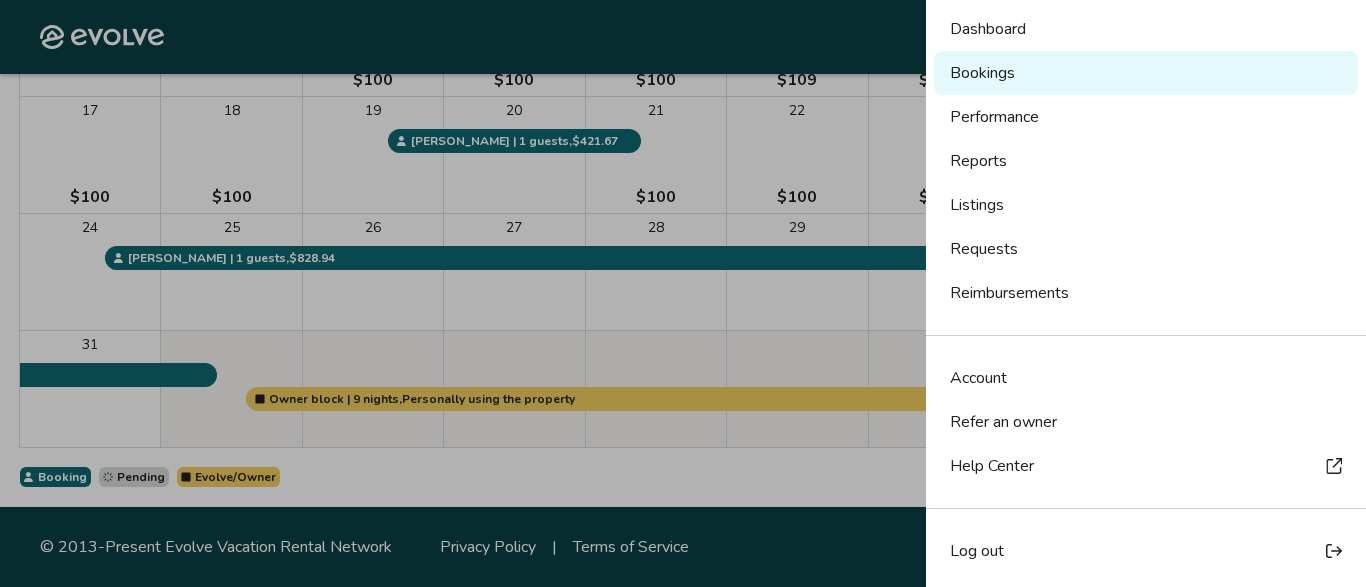 scroll, scrollTop: 93, scrollLeft: 0, axis: vertical 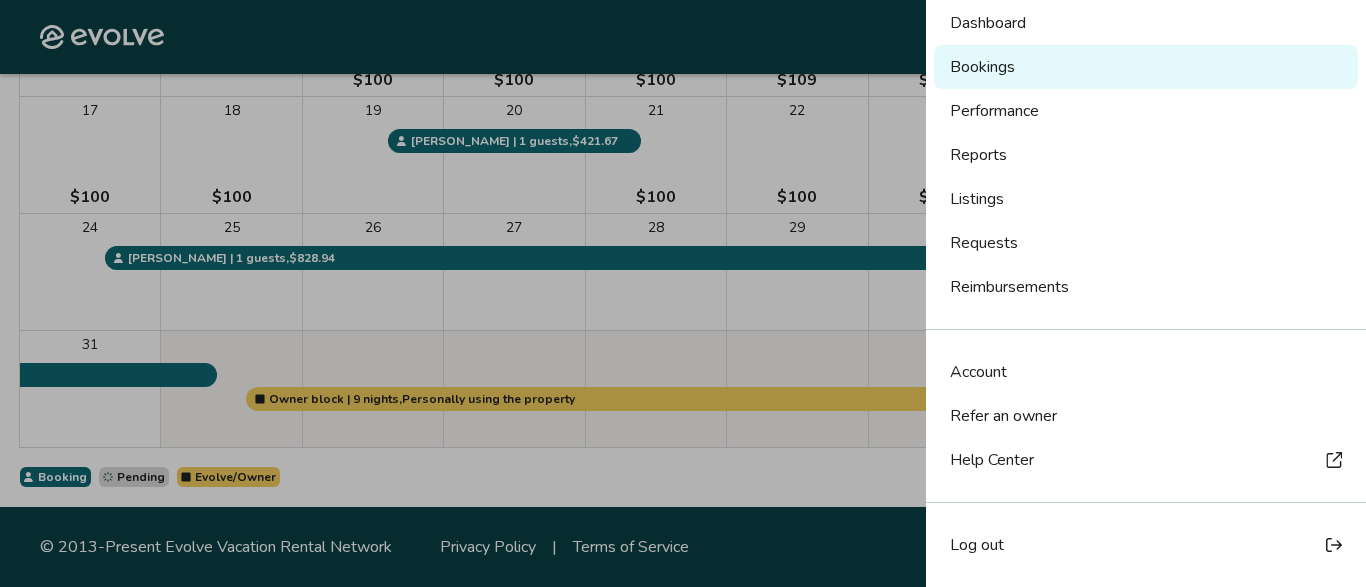 click on "Log out" at bounding box center [977, 545] 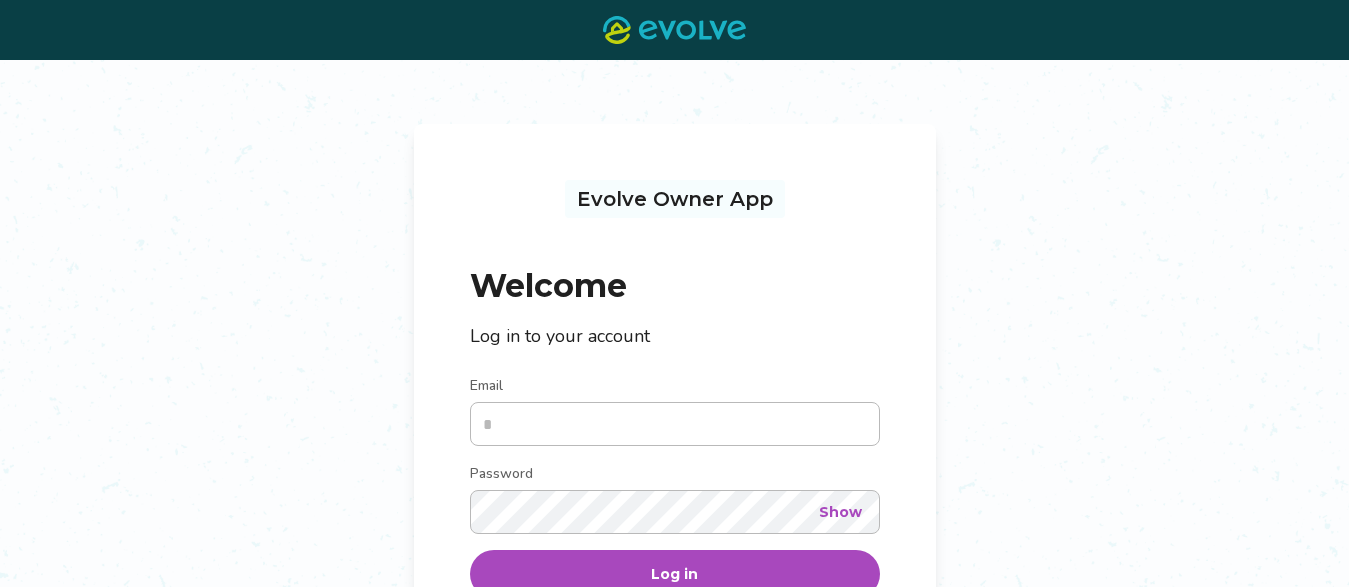 scroll, scrollTop: 0, scrollLeft: 0, axis: both 